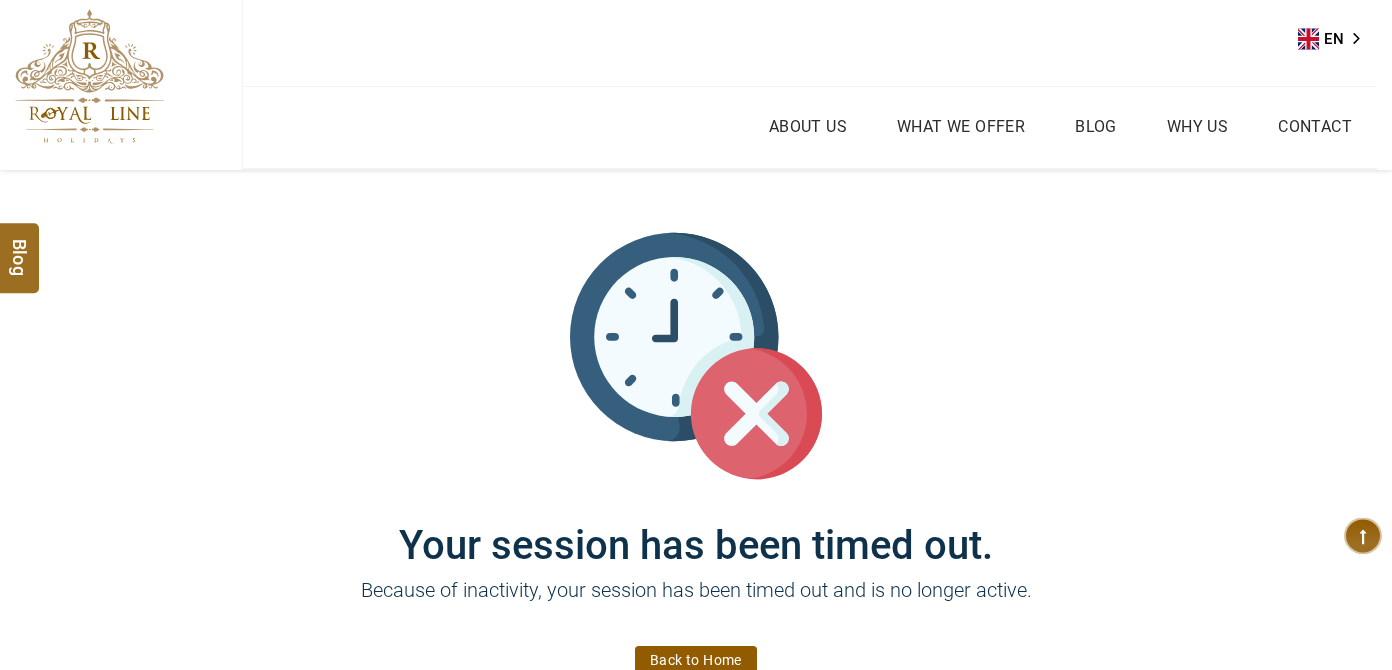 scroll, scrollTop: 0, scrollLeft: 0, axis: both 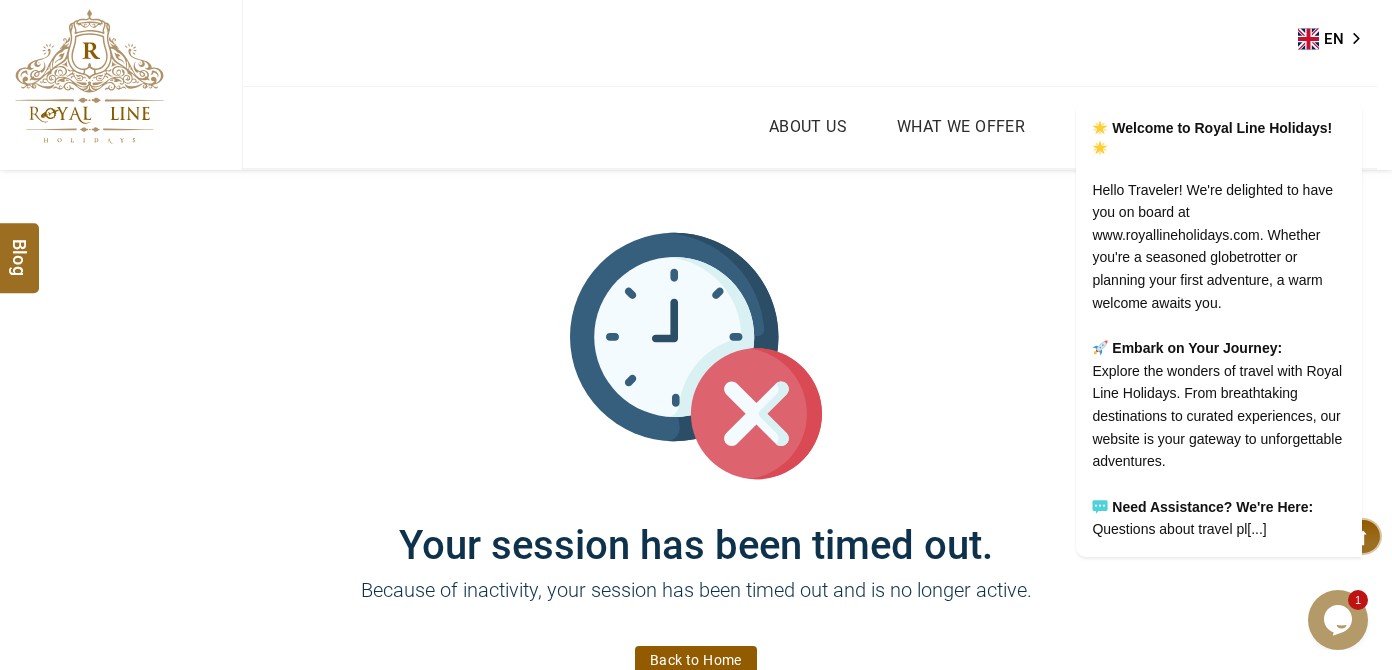 click at bounding box center [89, 76] 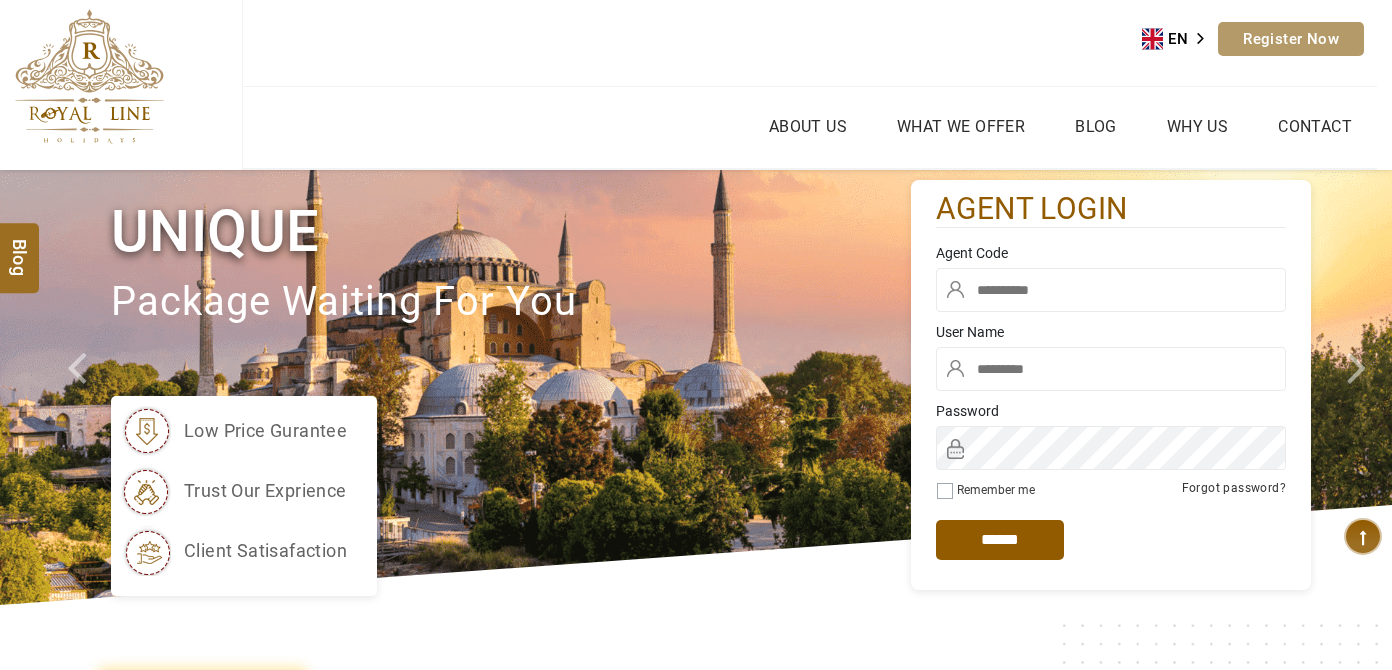 scroll, scrollTop: 0, scrollLeft: 0, axis: both 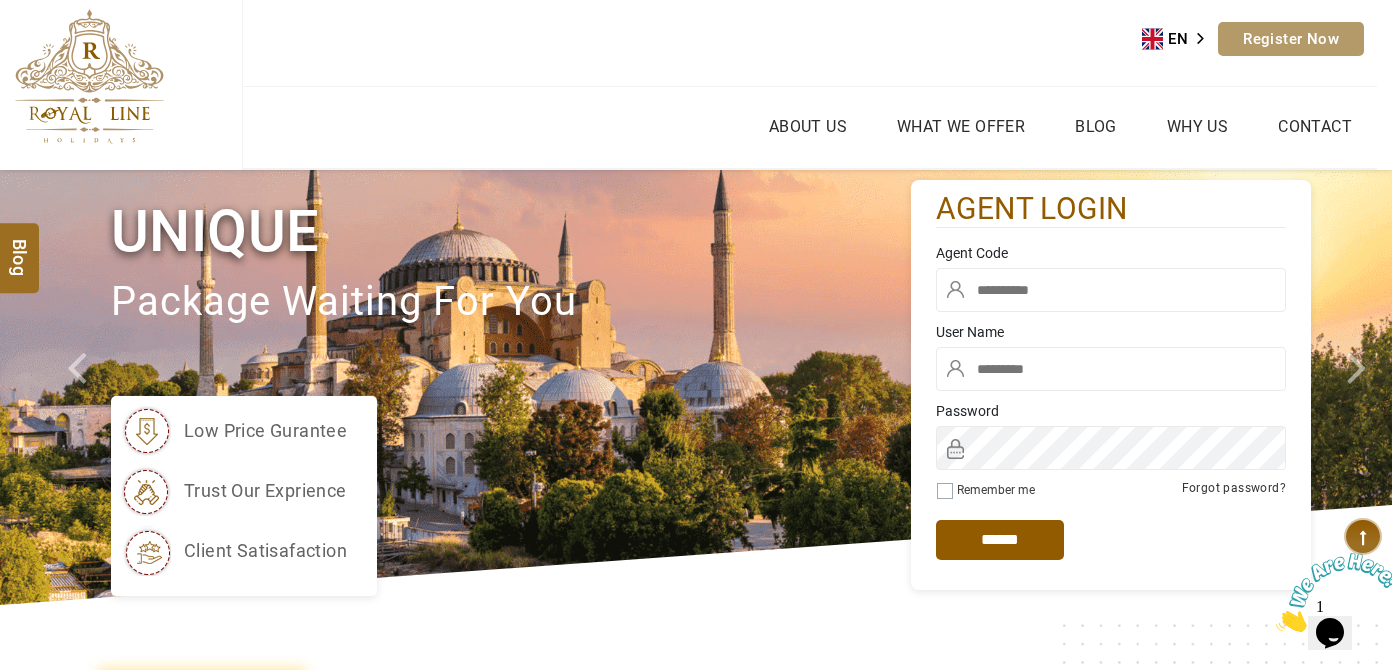 type on "******" 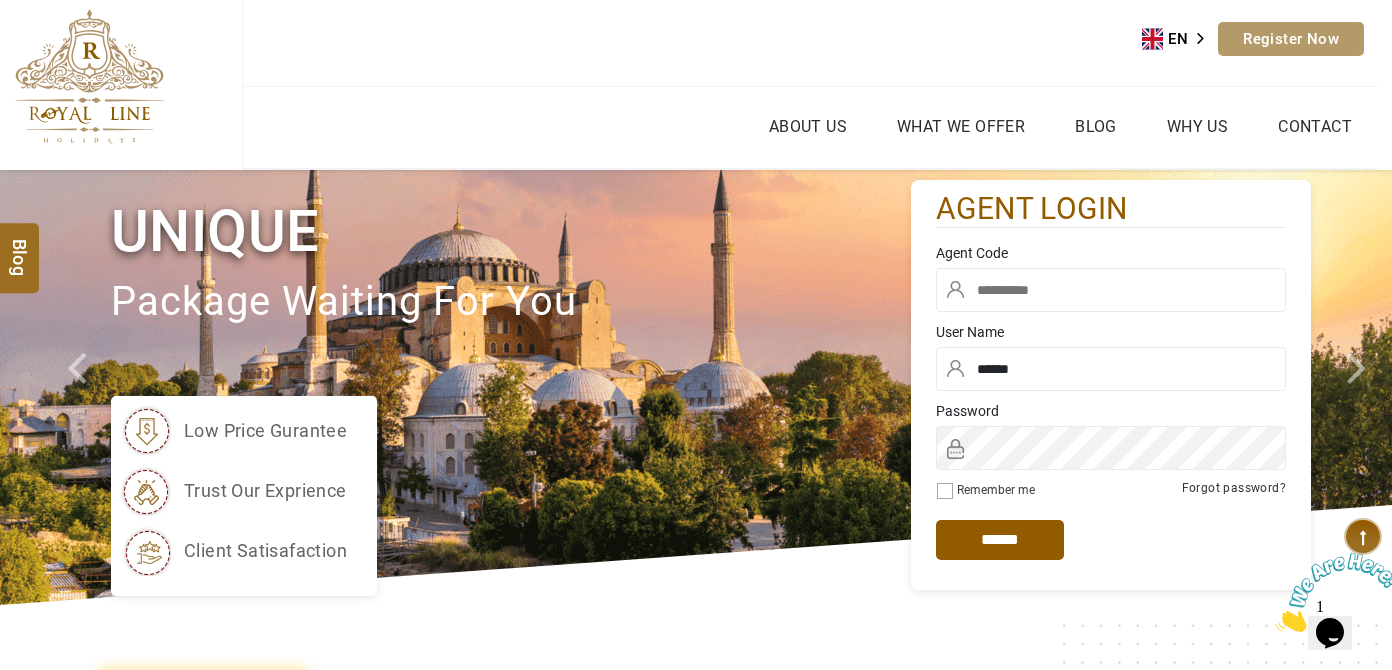 click at bounding box center (1111, 290) 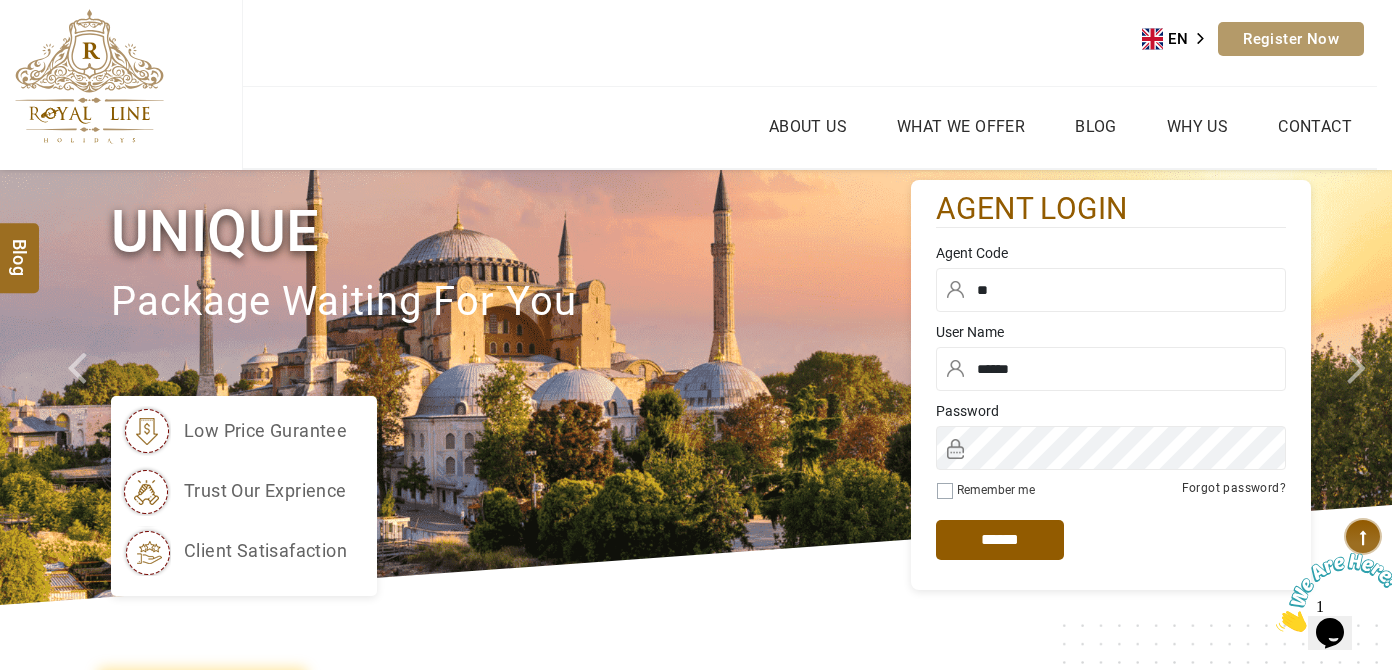 type on "*" 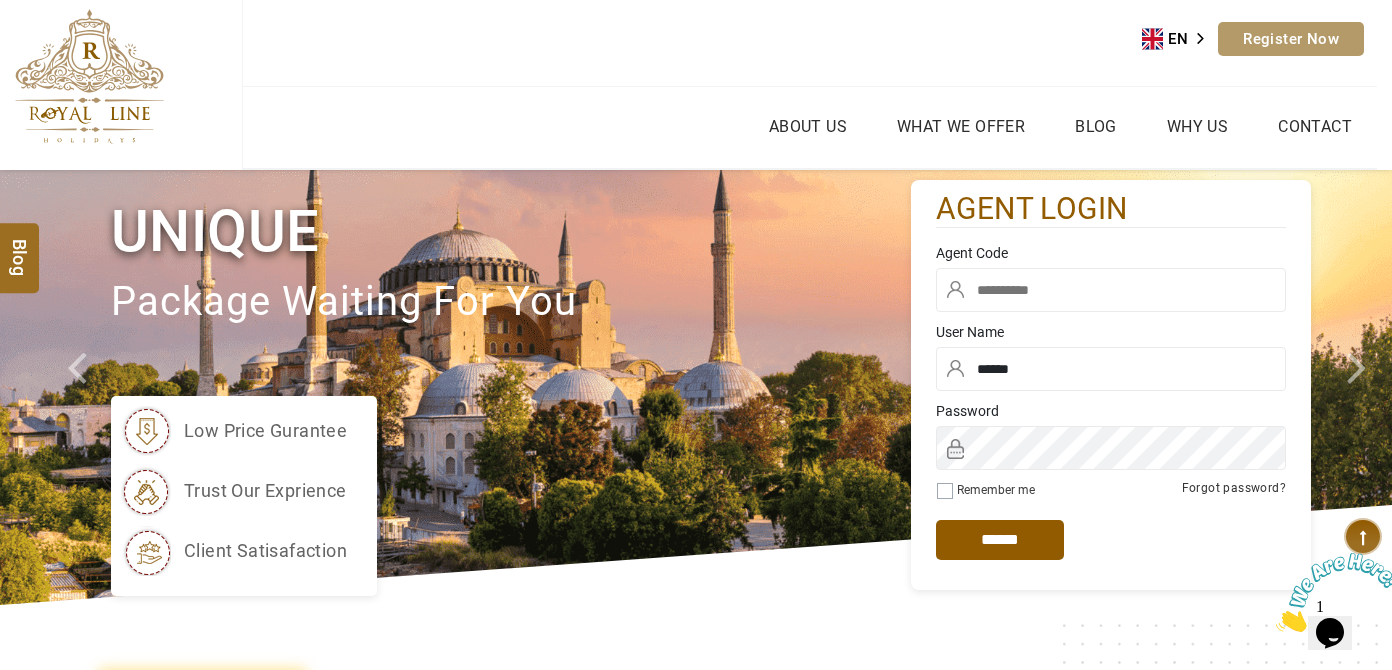 type on "*" 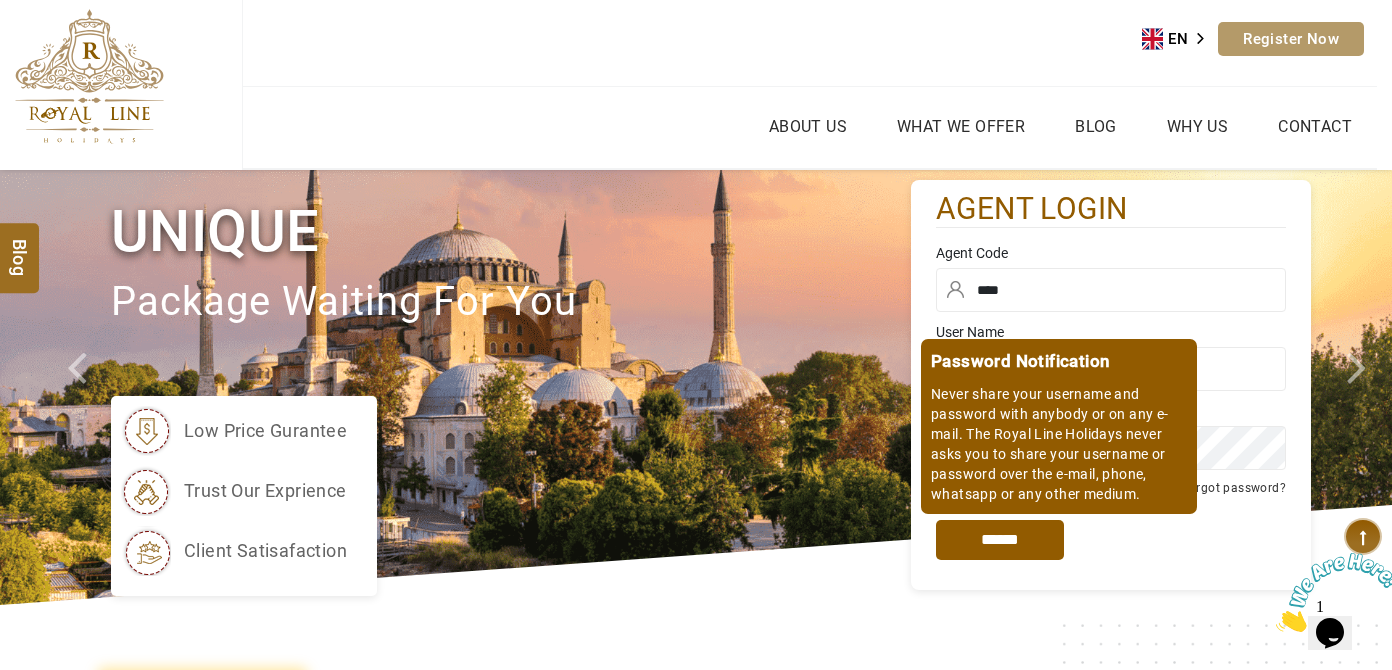 type on "****" 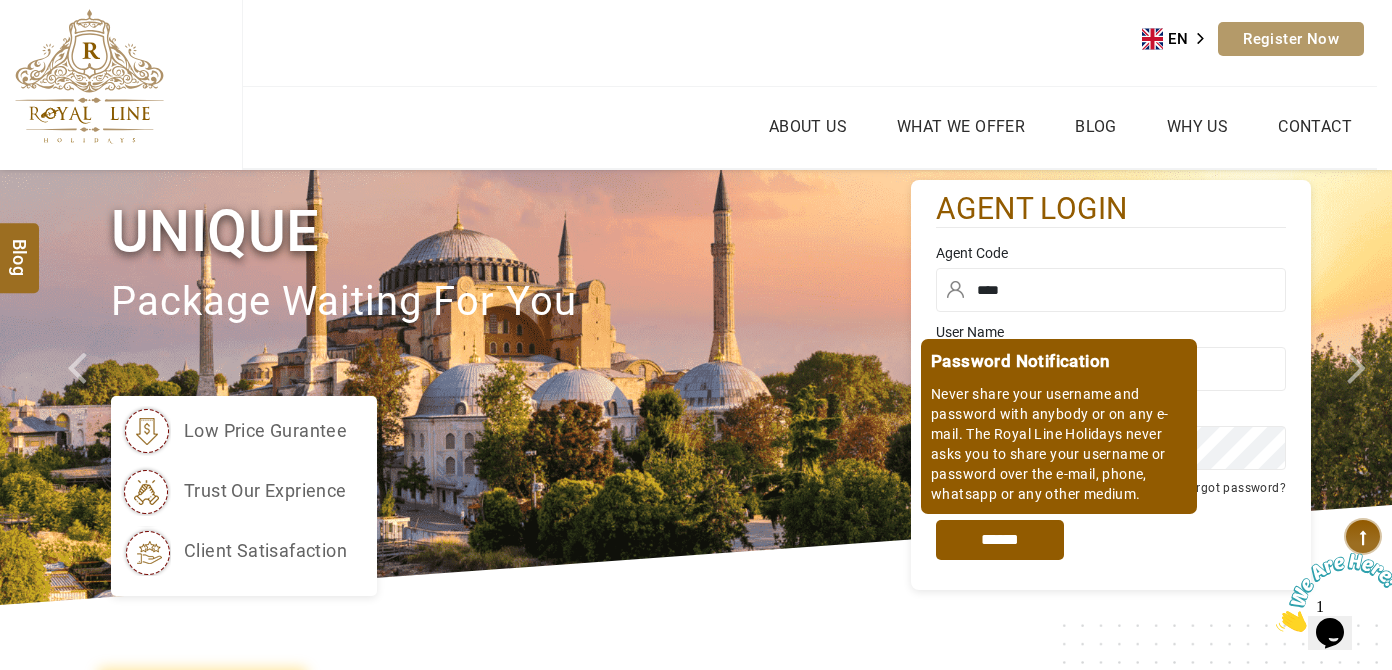 click on "*****" at bounding box center (1000, 540) 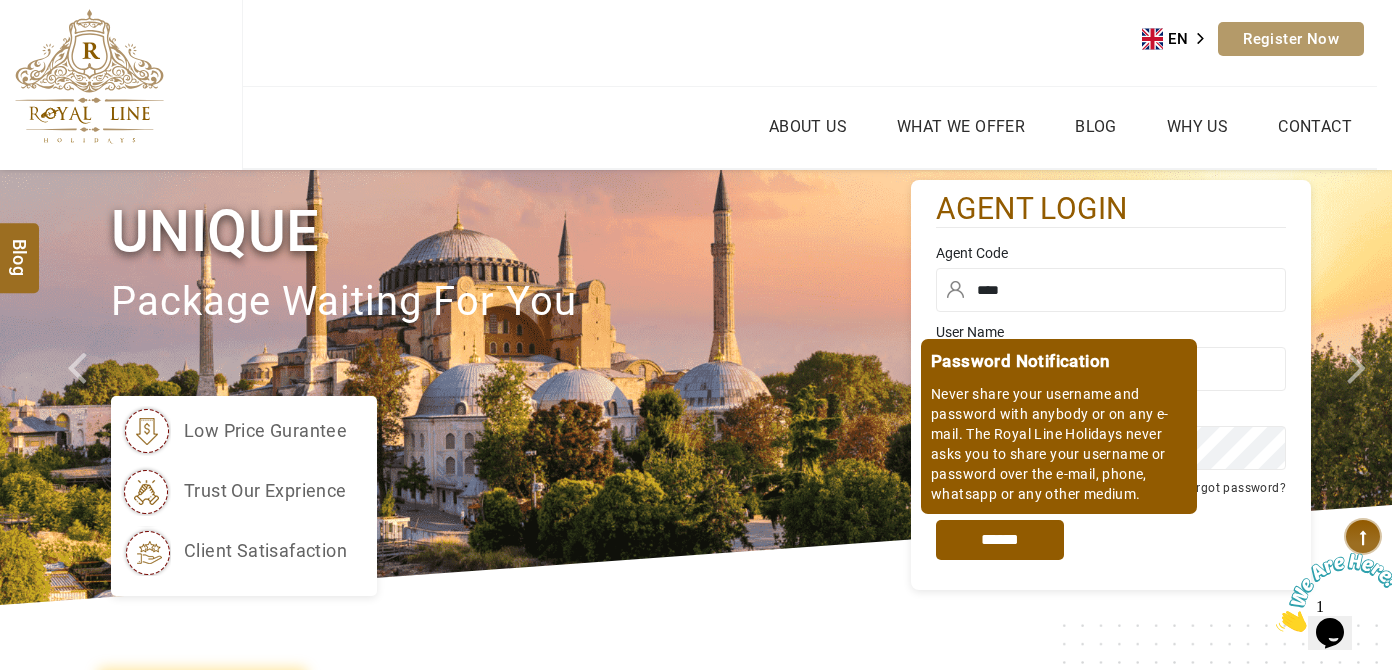 click on "*****" at bounding box center (1000, 540) 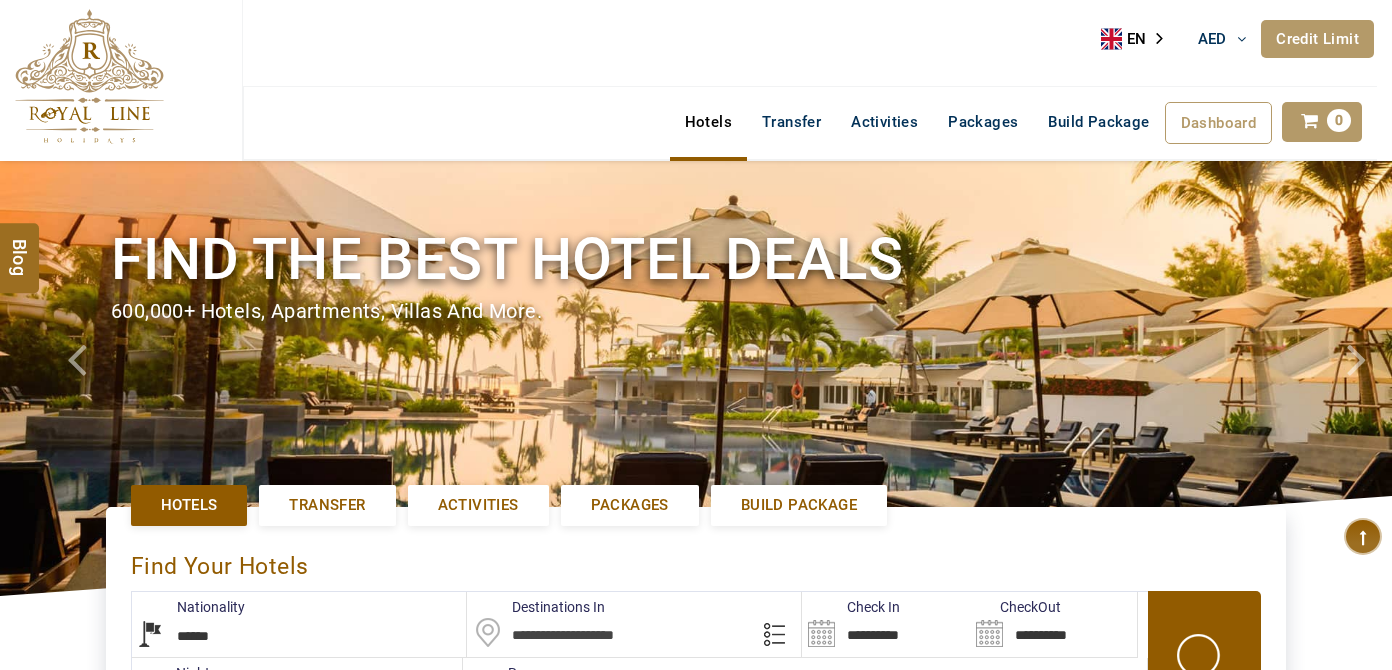 select on "******" 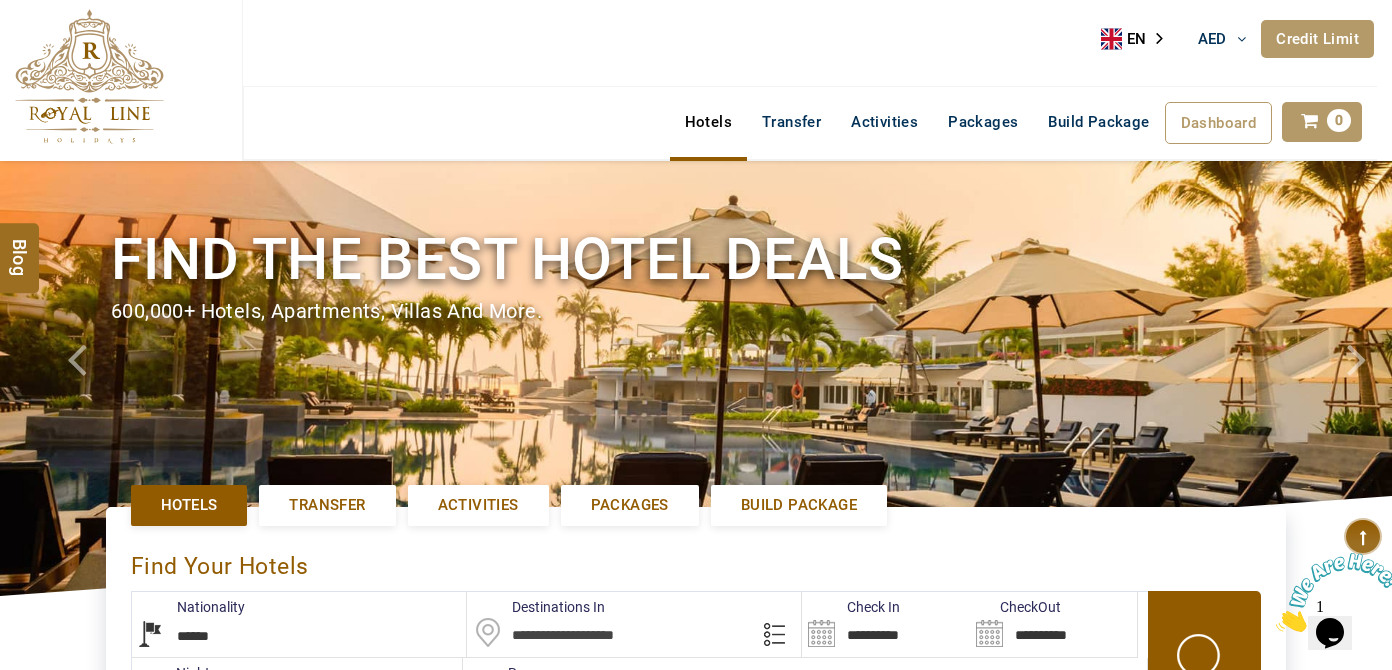 scroll, scrollTop: 0, scrollLeft: 0, axis: both 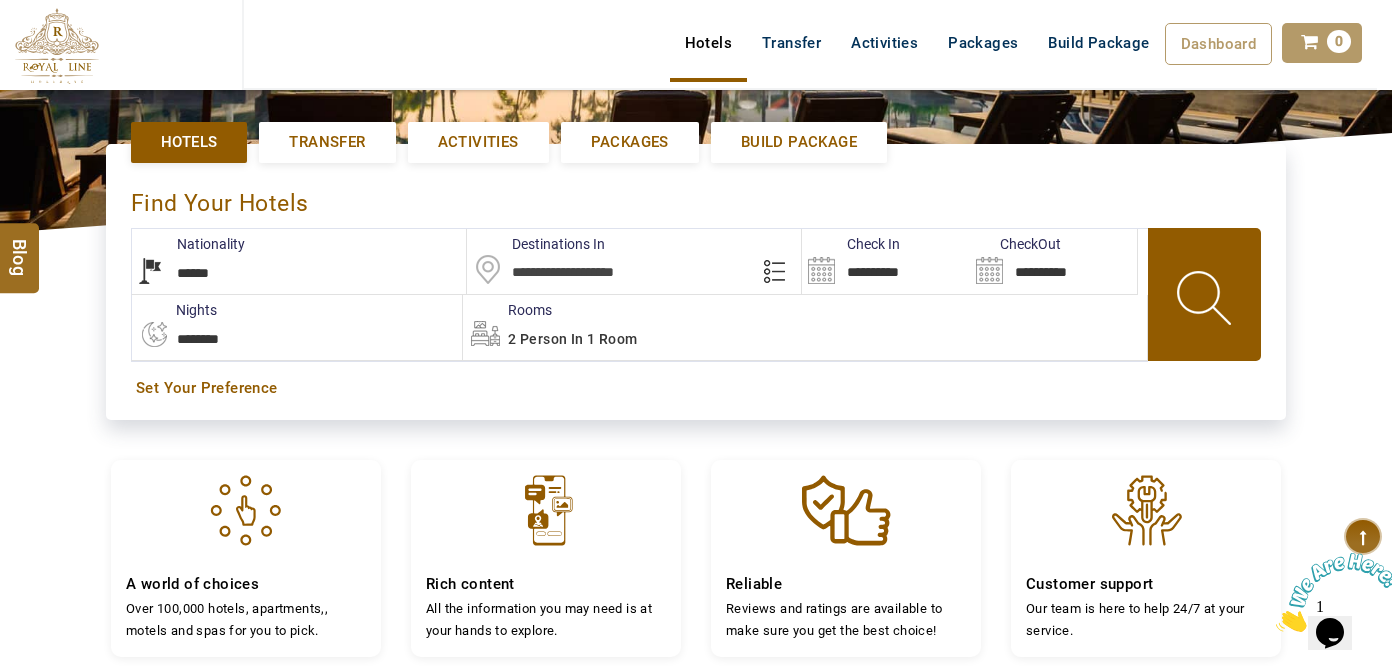 click at bounding box center (634, 261) 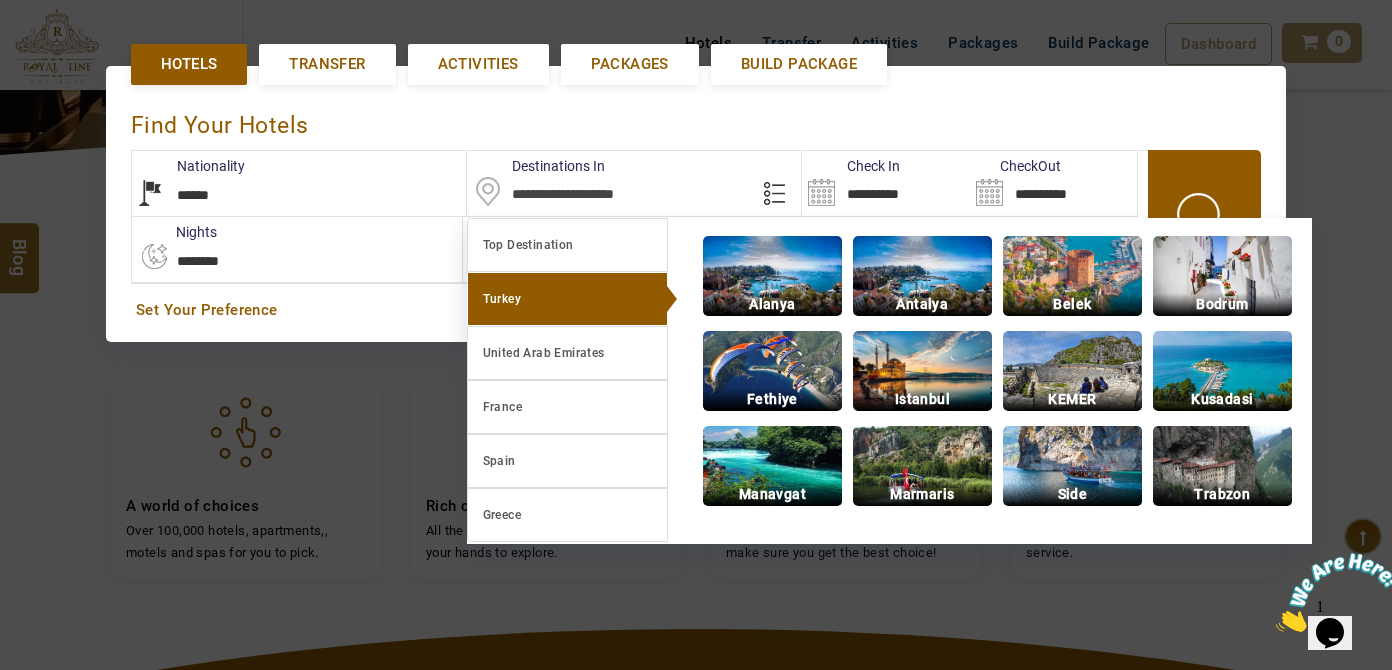 scroll, scrollTop: 458, scrollLeft: 0, axis: vertical 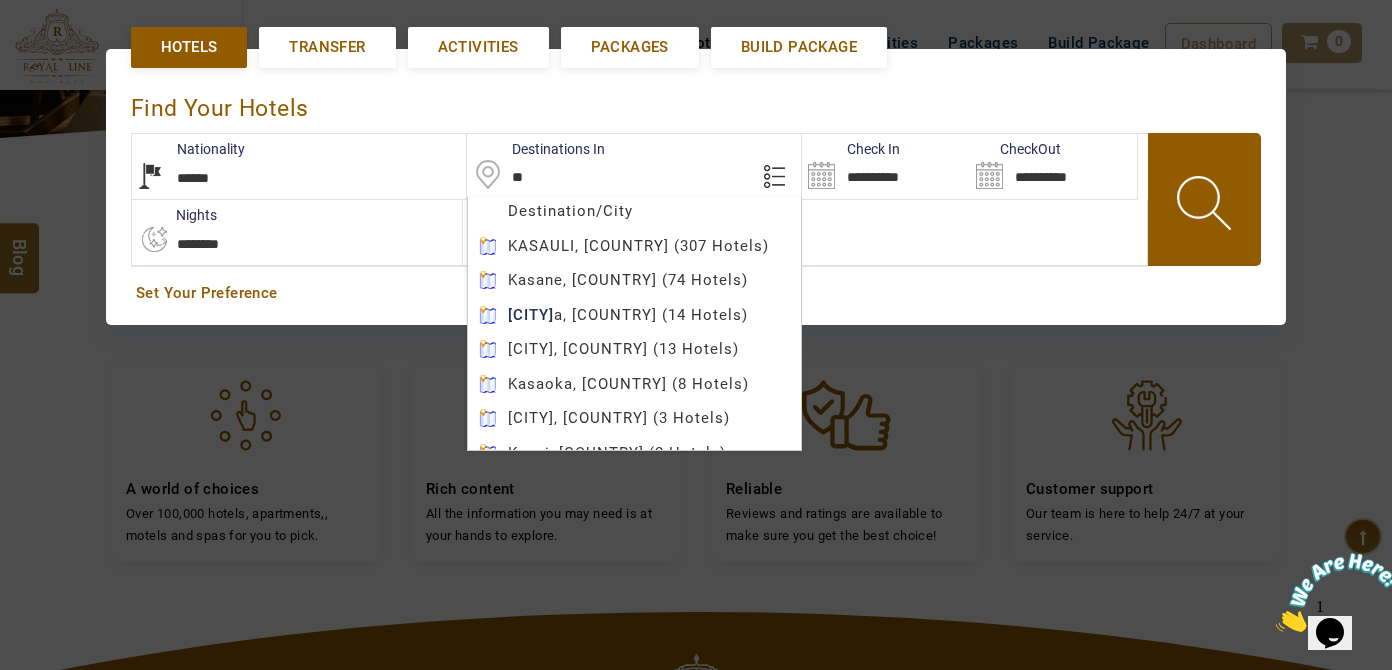 type on "*" 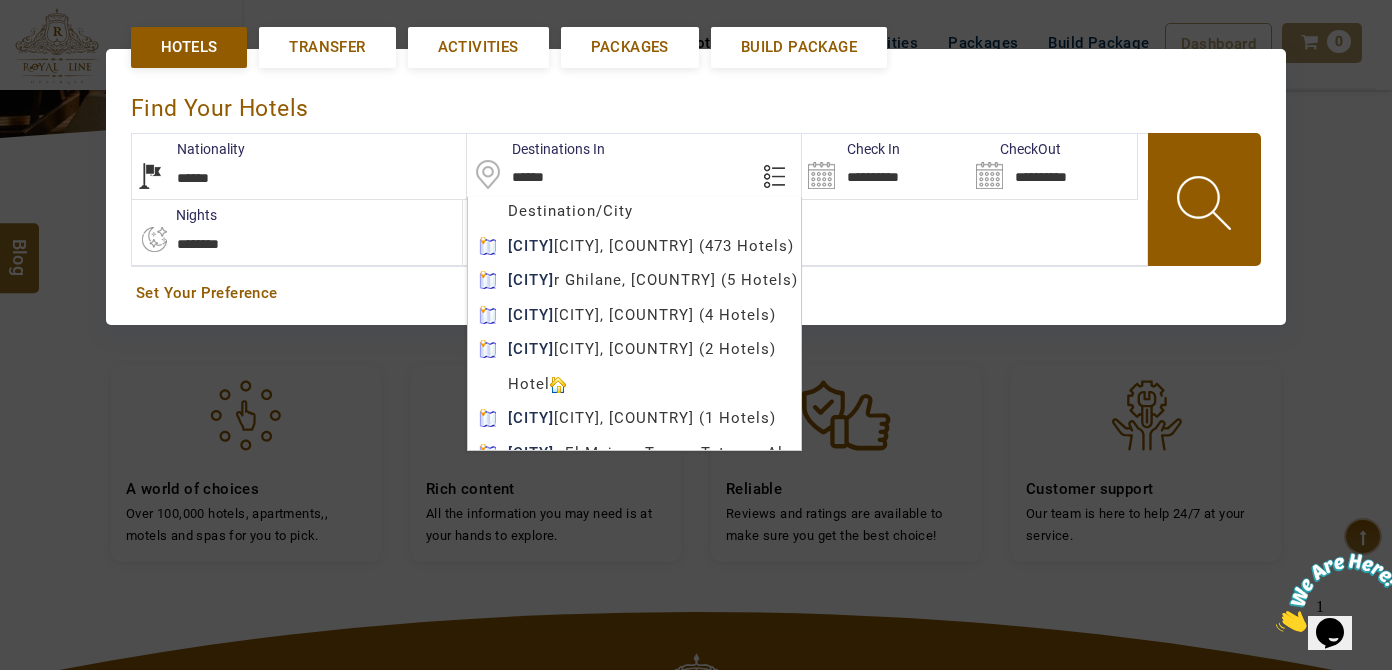 type on "******" 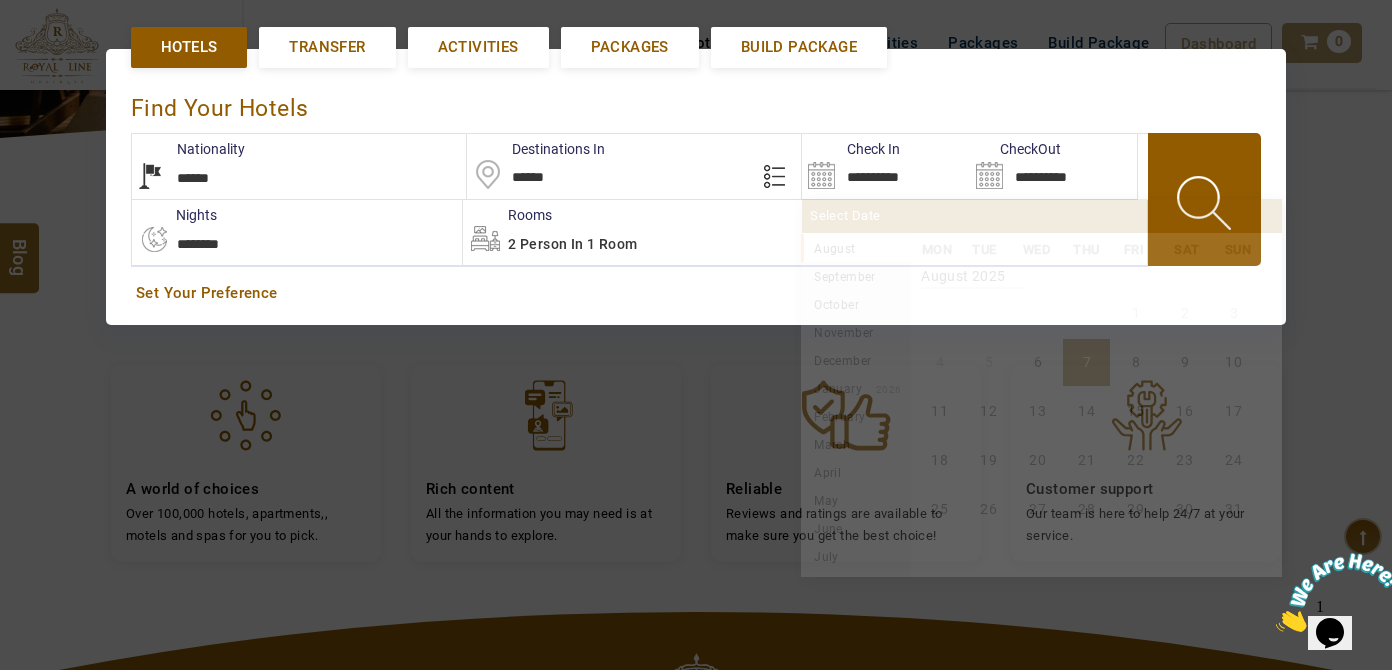 click on "**********" at bounding box center (885, 166) 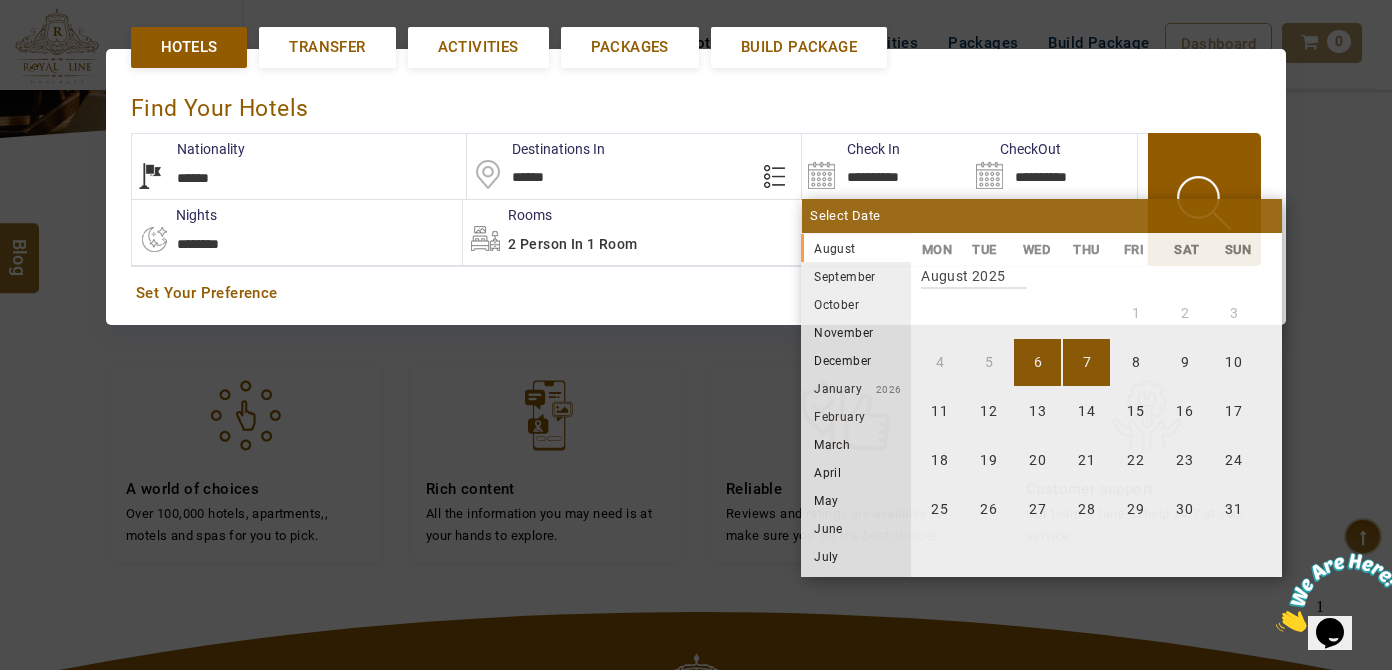 click on "6" at bounding box center (1037, 362) 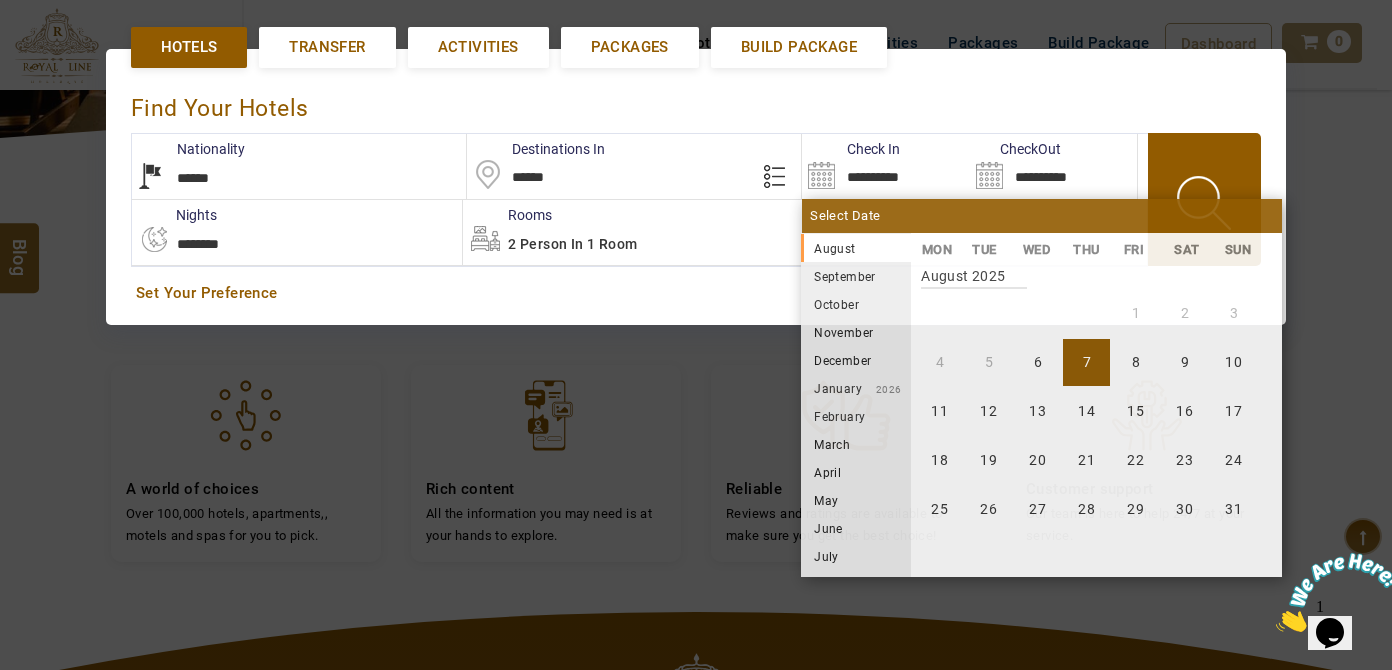 type on "**********" 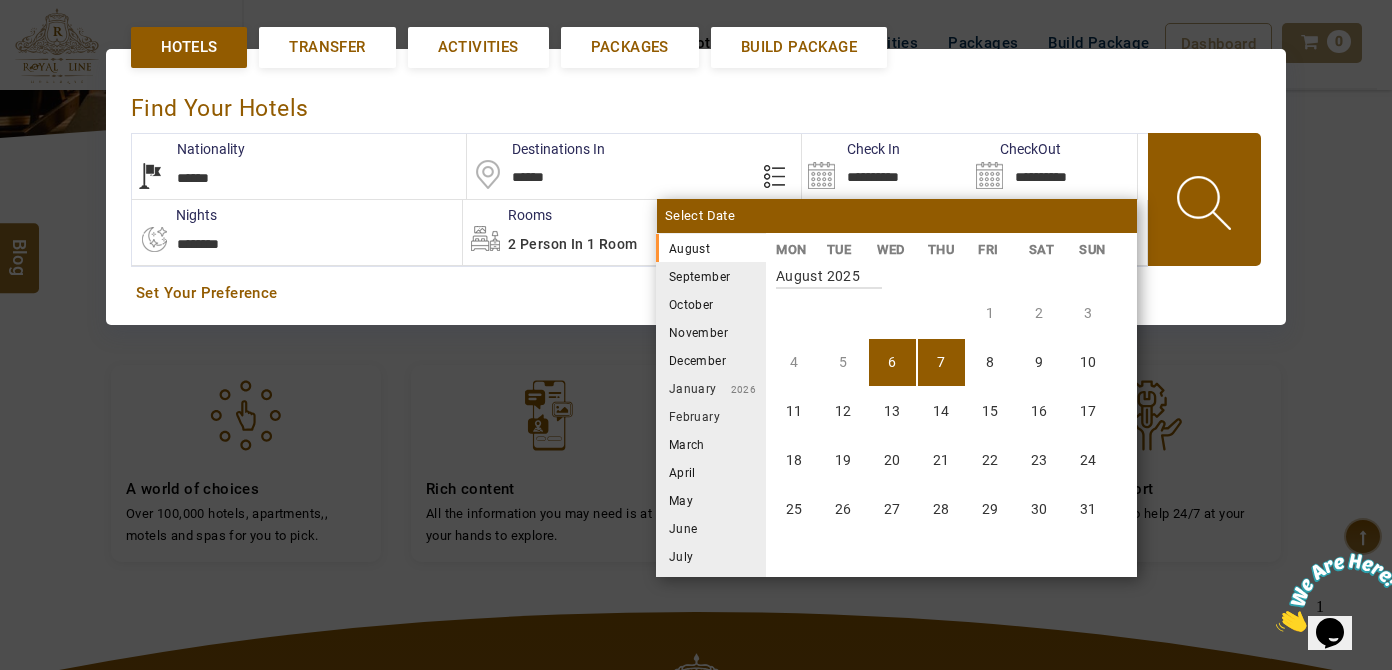 click on "7" at bounding box center [941, 362] 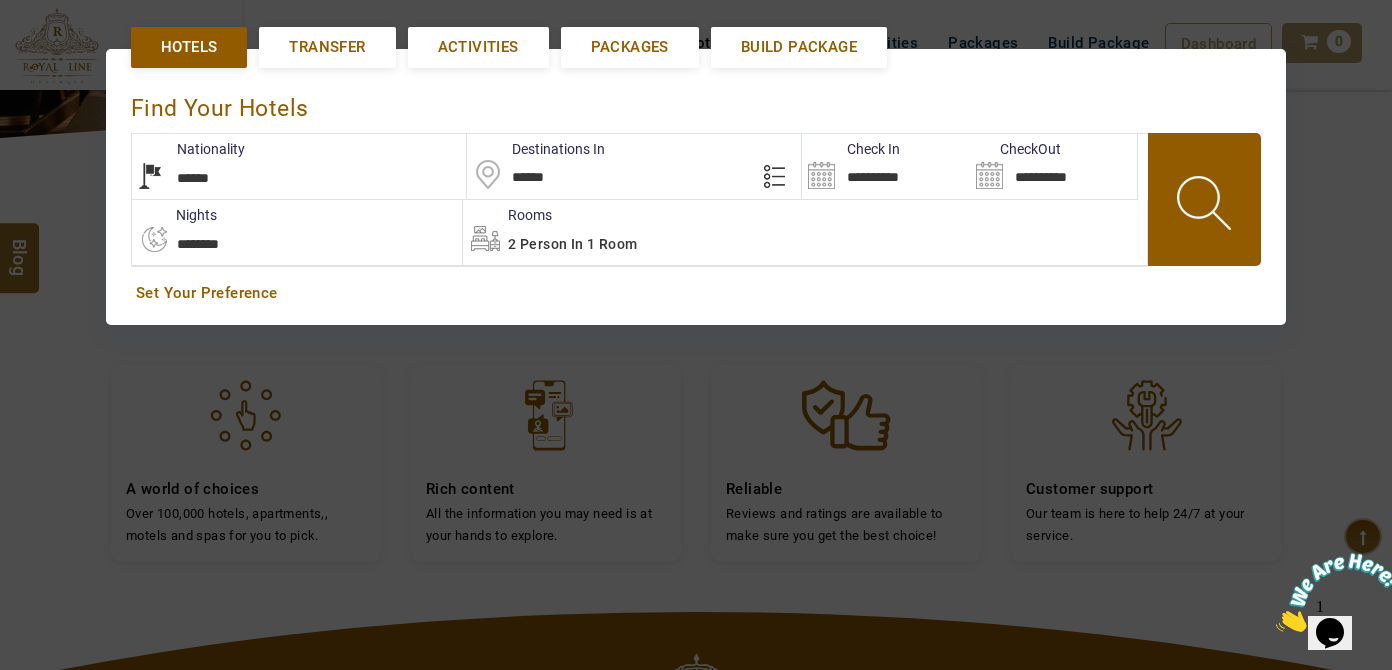 click at bounding box center (1206, 206) 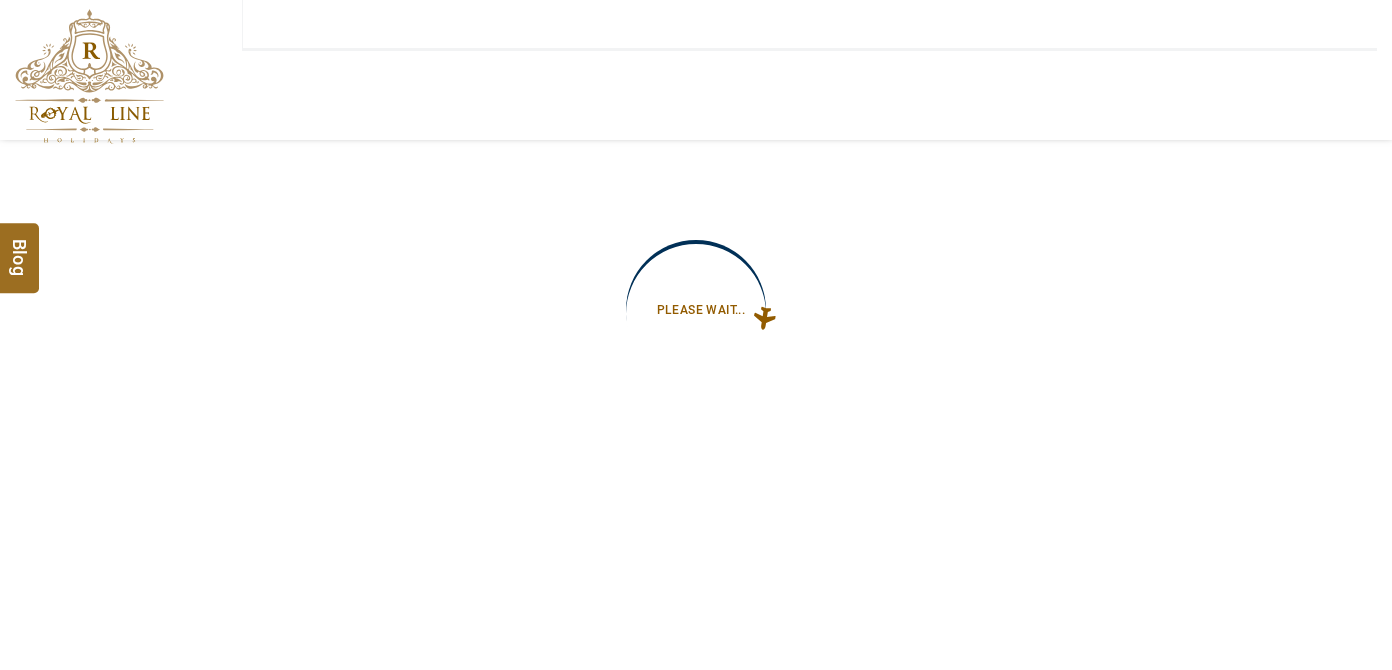 type on "**********" 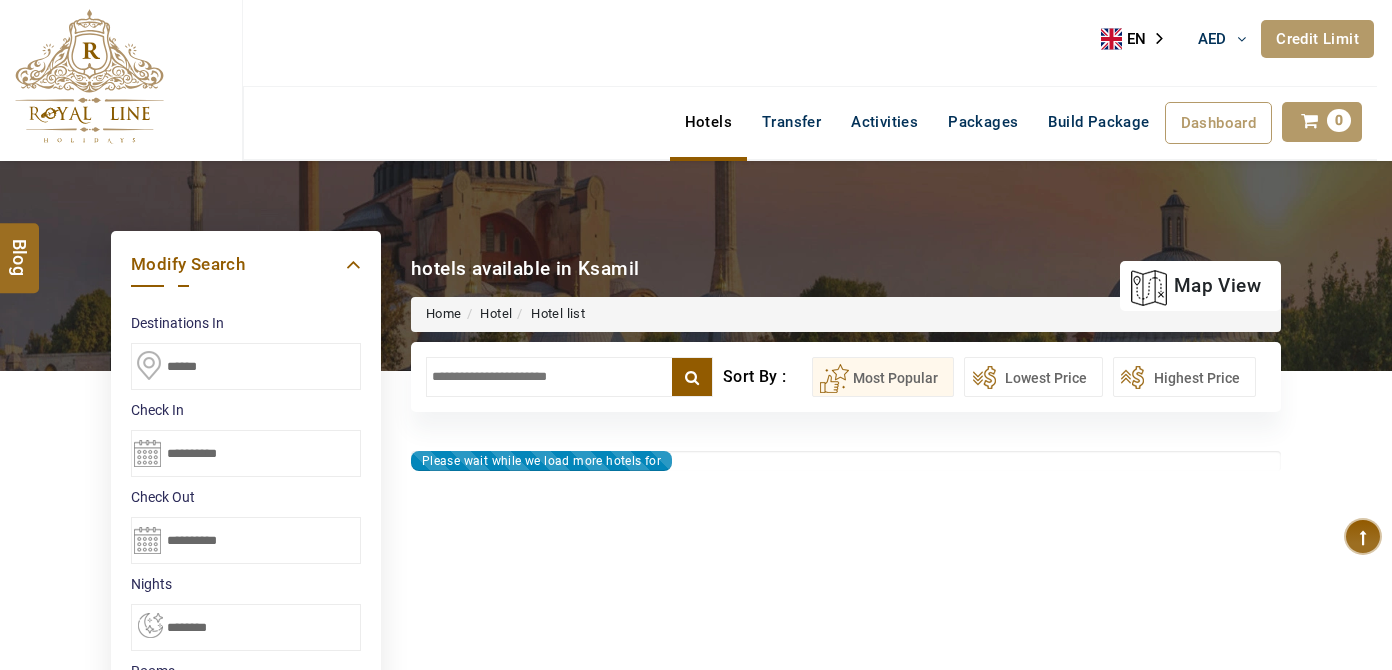 type on "**********" 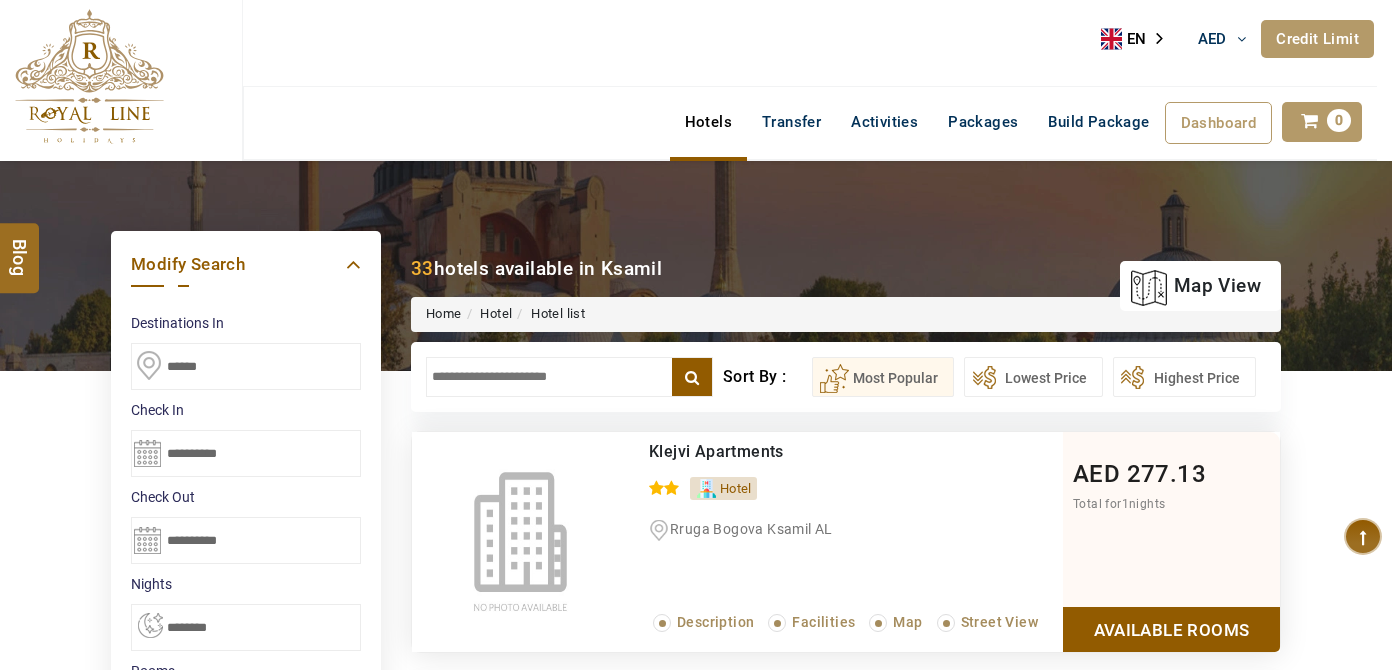 click at bounding box center [569, 377] 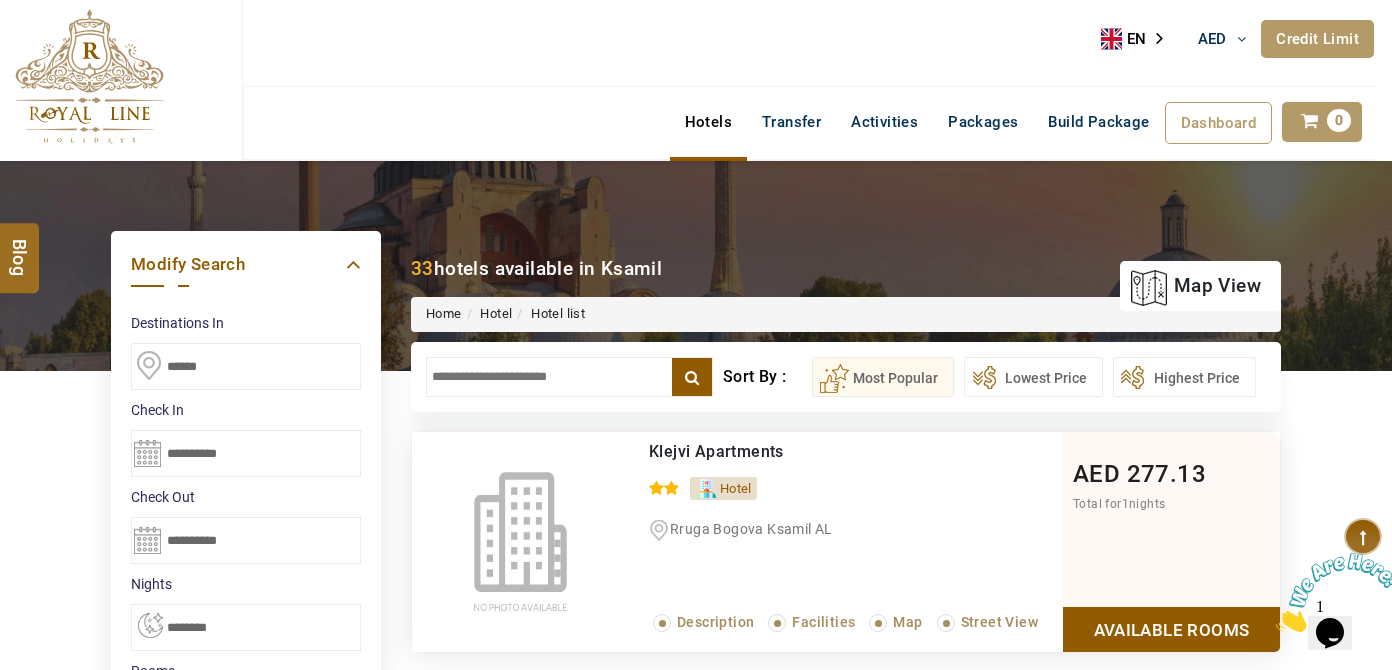 scroll, scrollTop: 0, scrollLeft: 0, axis: both 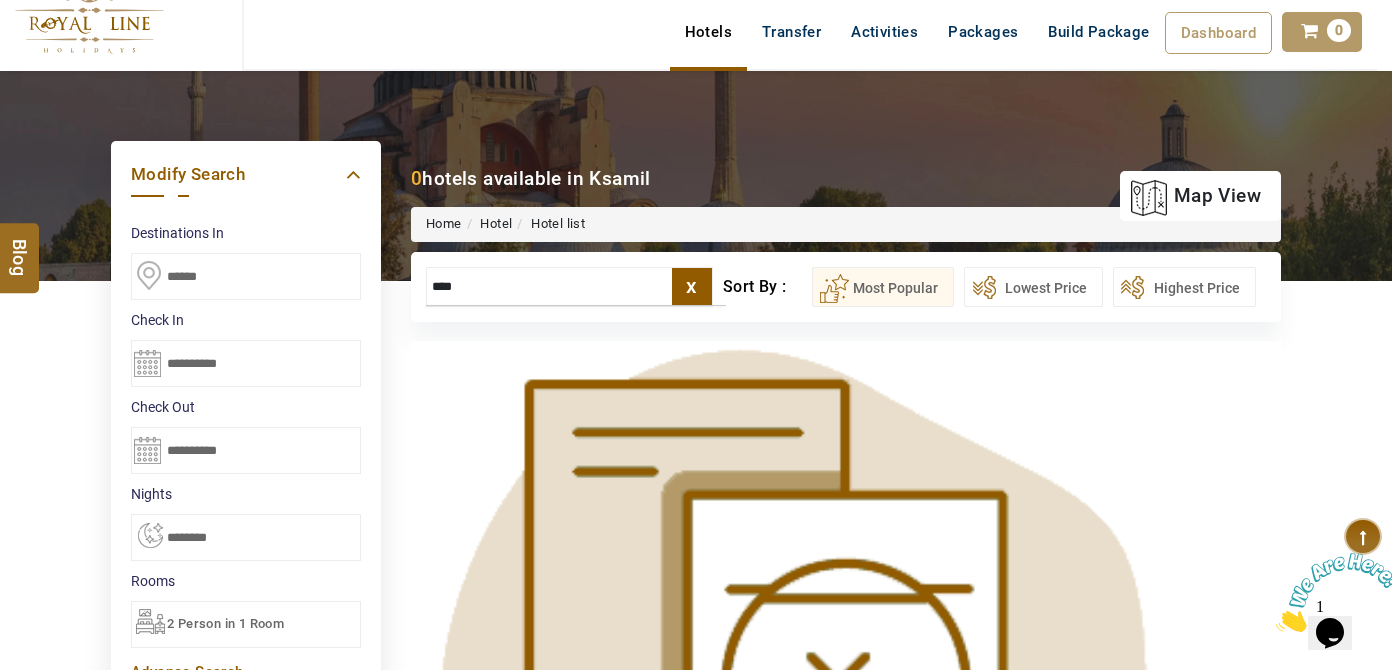 type on "***" 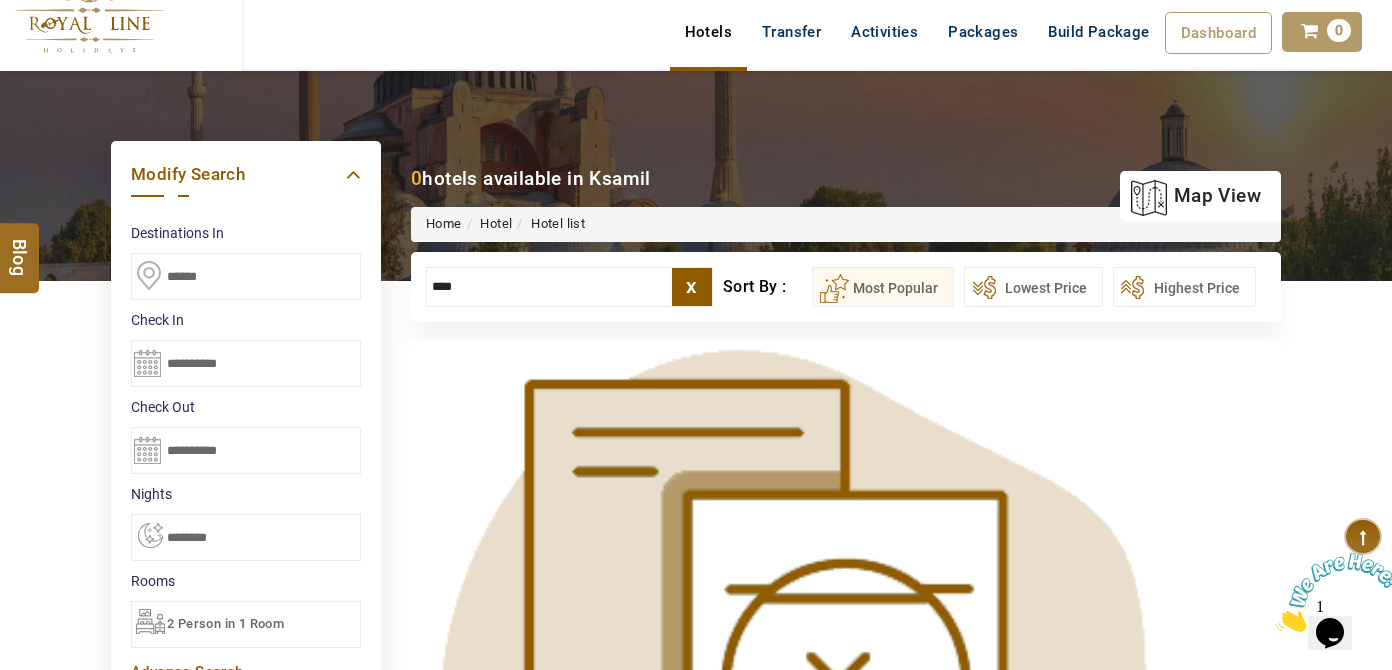 click on "******" at bounding box center (246, 276) 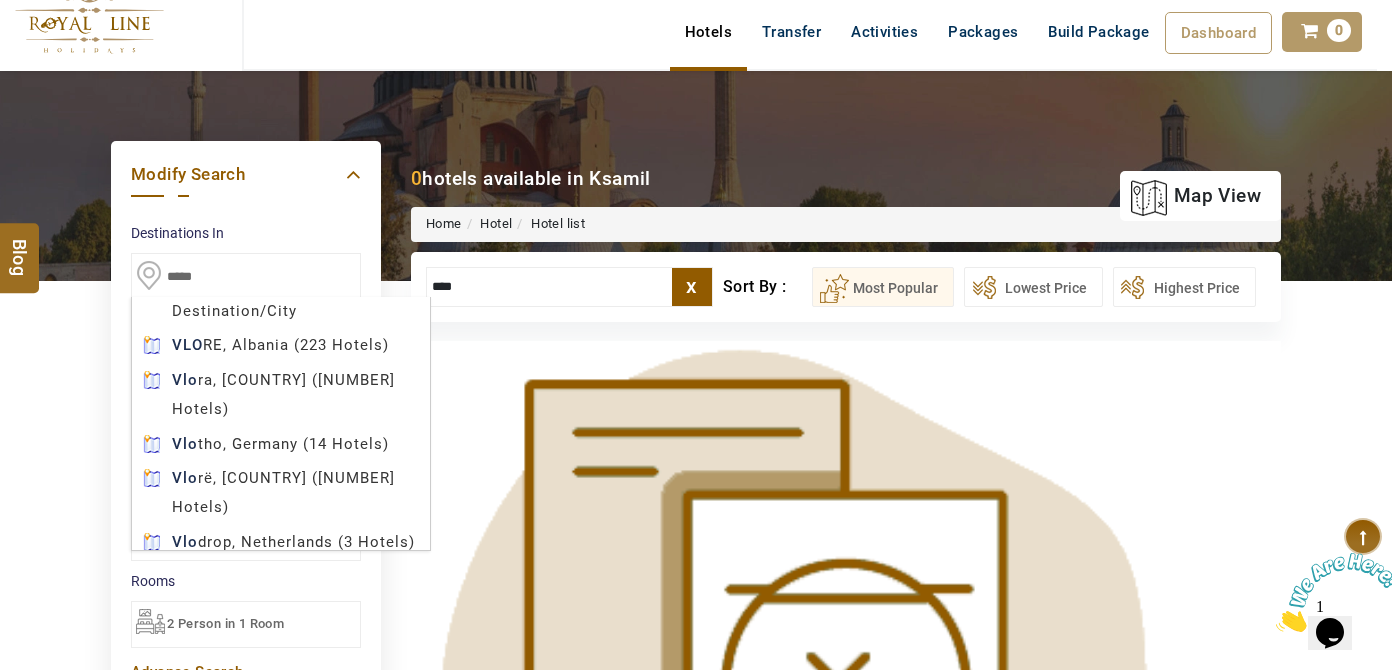 click on "LARISA HAWWARI AED AED  AED EUR  € USD  $ INR  ₹ THB  ฿ IDR  Rp BHD  BHD TRY  ₺ Credit Limit EN HE AR ES PT ZH Helpline
+971 55 344 0168 Register Now +971 55 344 0168 info@royallineholidays.com About Us What we Offer Blog Why Us Contact Hotels  Transfer Activities Packages Build Package Dashboard My Profile My Booking My Reports My Quotation Sign Out 0 Points Redeem Now To Redeem 9313  Points Future Points  4687   Points Credit Limit Credit Limit USD 25000.00 70% Complete Used USD 18689.34 Available USD 6310.66 Setting  Looks like you haven't added anything to your cart yet Countinue Shopping ****** ****** Please Wait.. Blog demo
Remember me Forgot
password? LOG IN Don't have an account?   Register Now My Booking View/ Print/Cancel Your Booking without Signing in Submit Applying Filters...... Hotels For You Will Be Loading Soon demo
In A Few Moment, You Will Be Celebrating Best Hotel options galore ! Check In   CheckOut Rooms Rooms Please Wait Please Wait ... X" at bounding box center [696, 846] 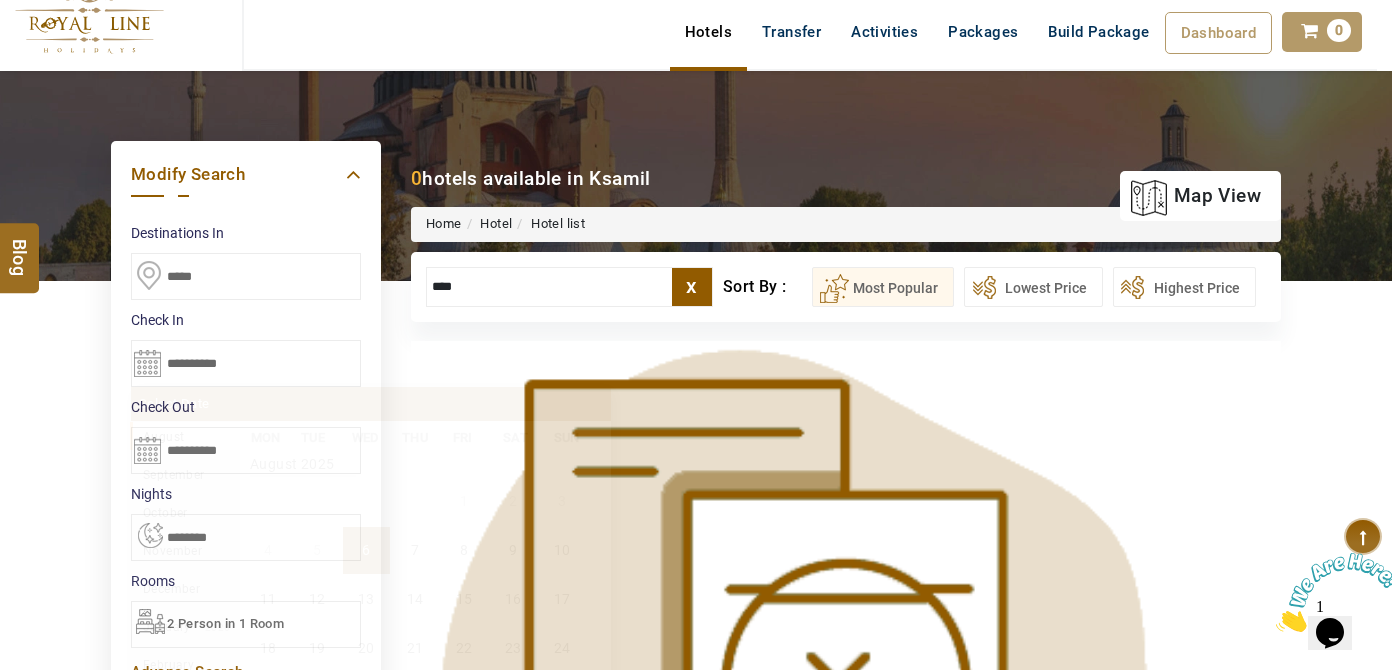click on "**********" at bounding box center (246, 363) 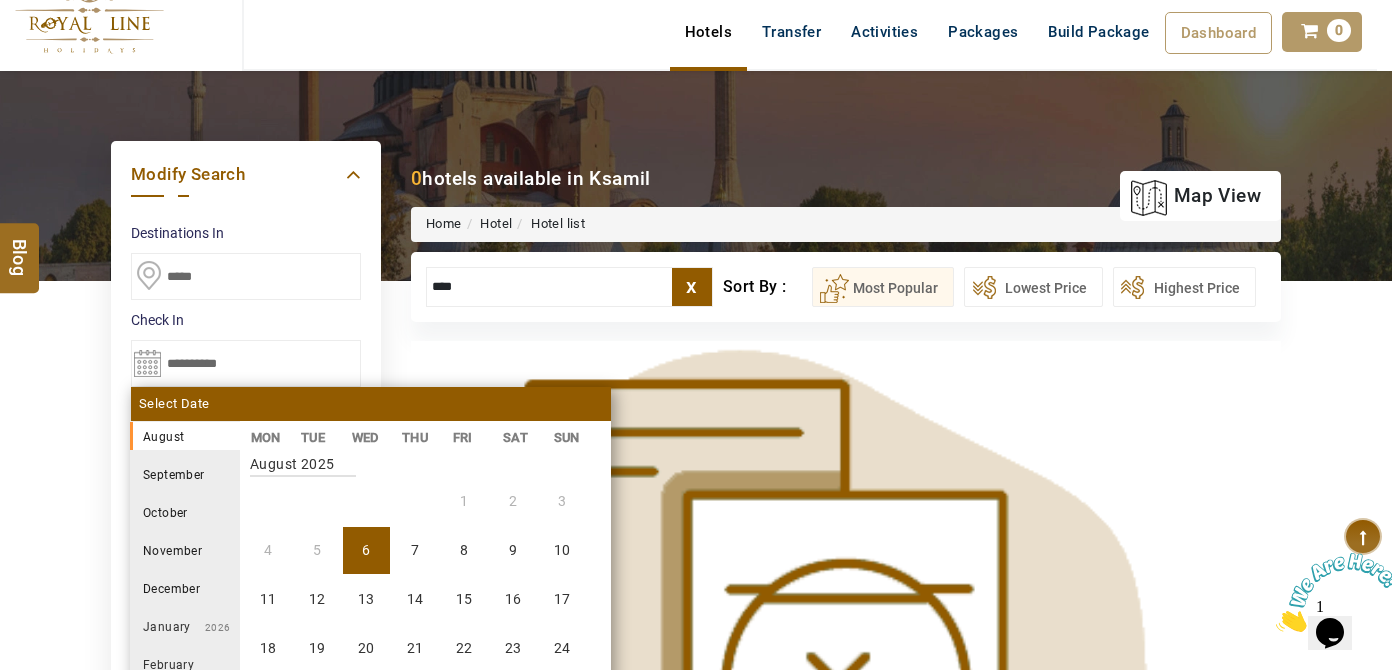 click on "**********" at bounding box center (696, 251) 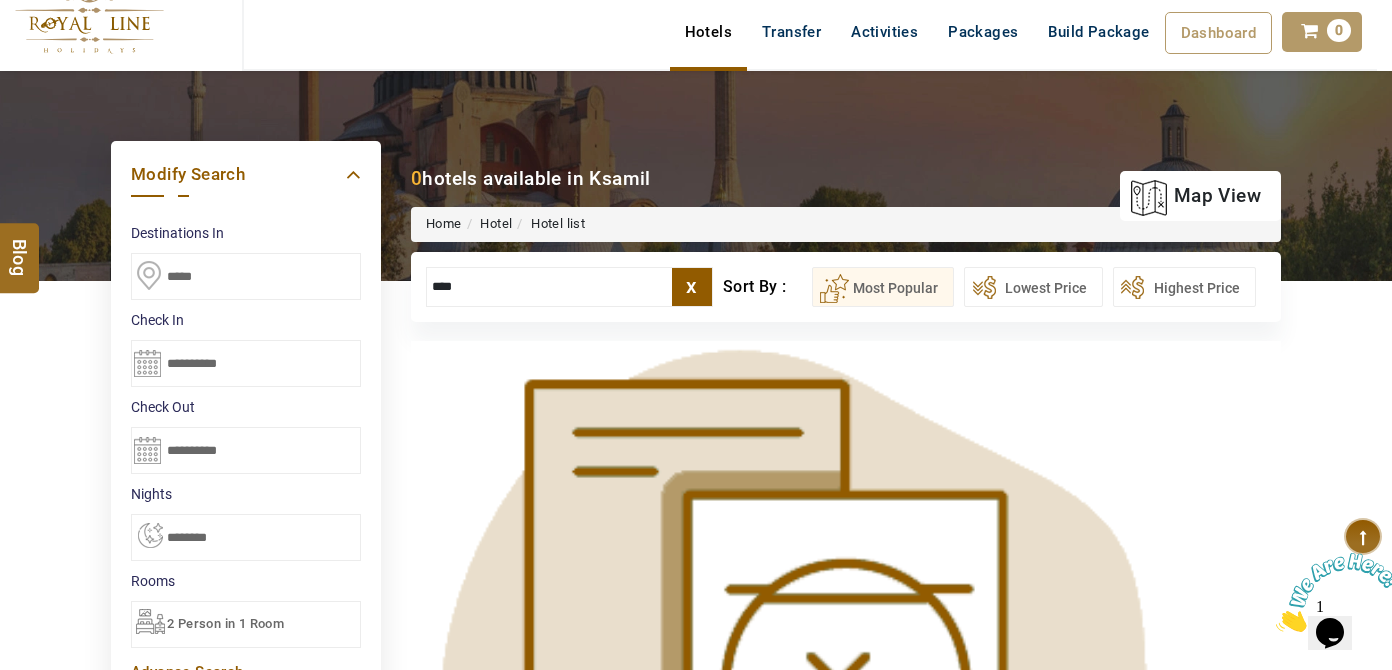 click on "*****" at bounding box center [246, 276] 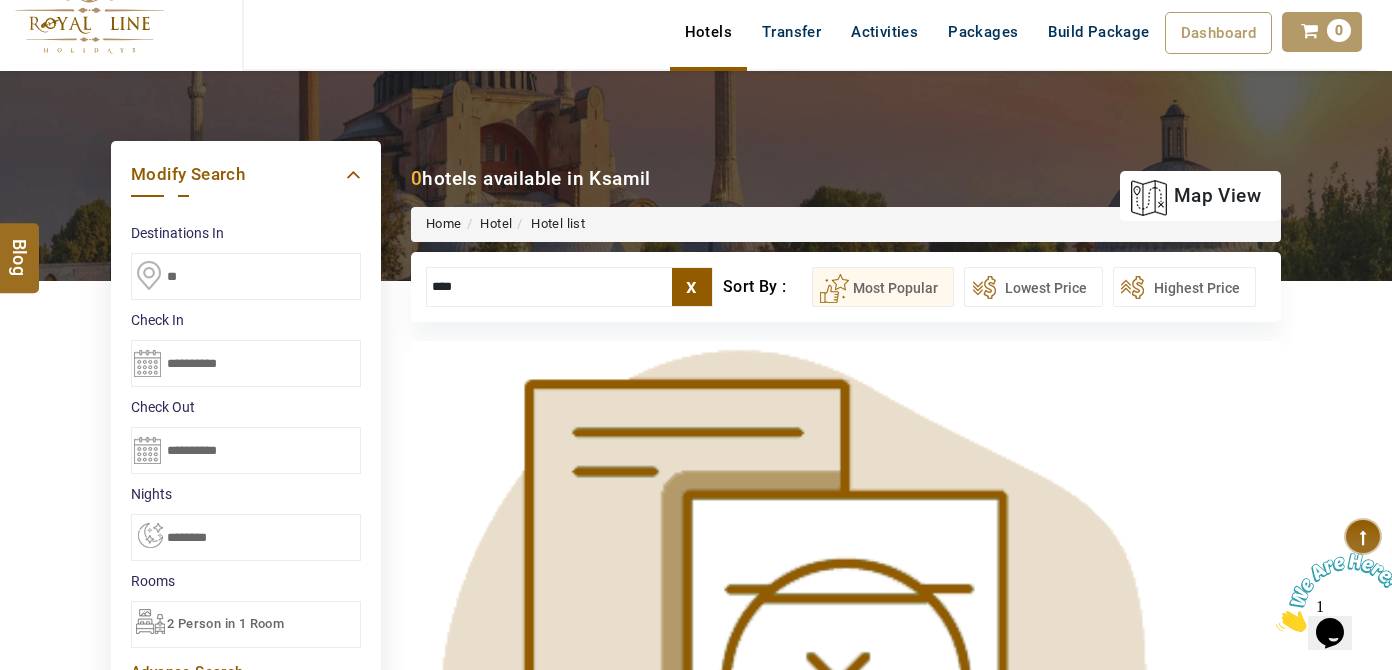 type on "*" 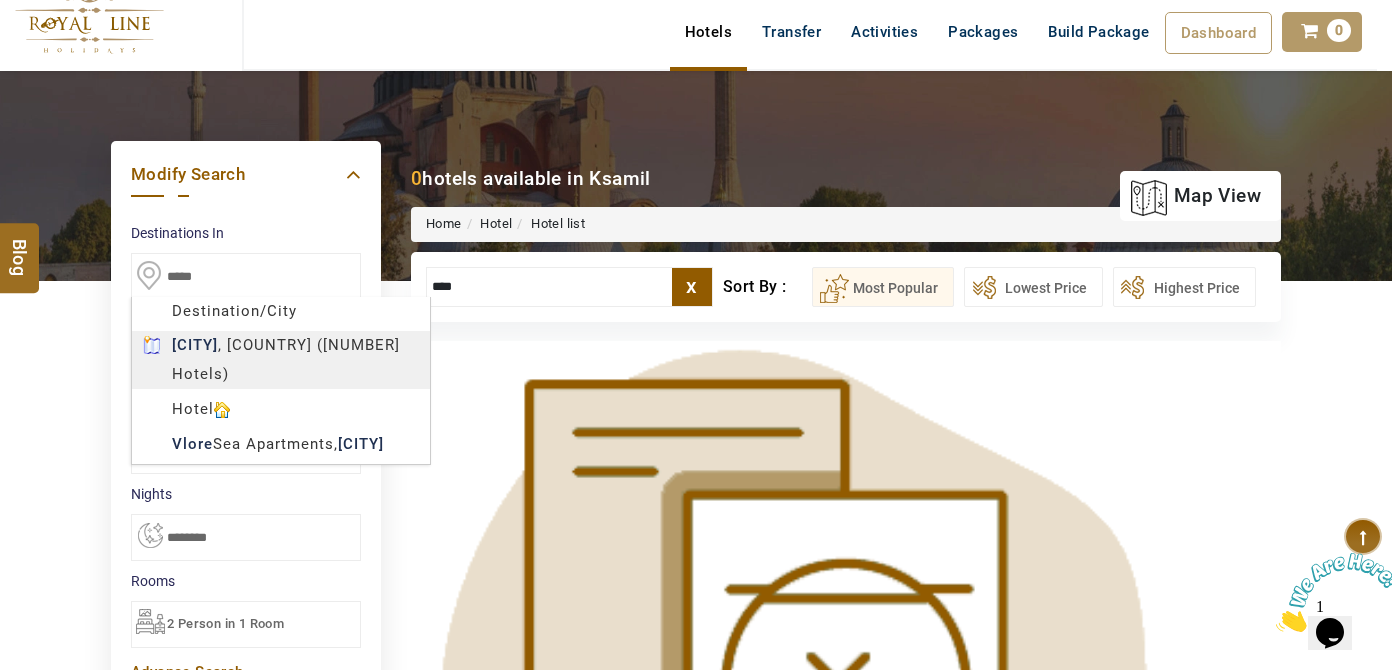 type on "*****" 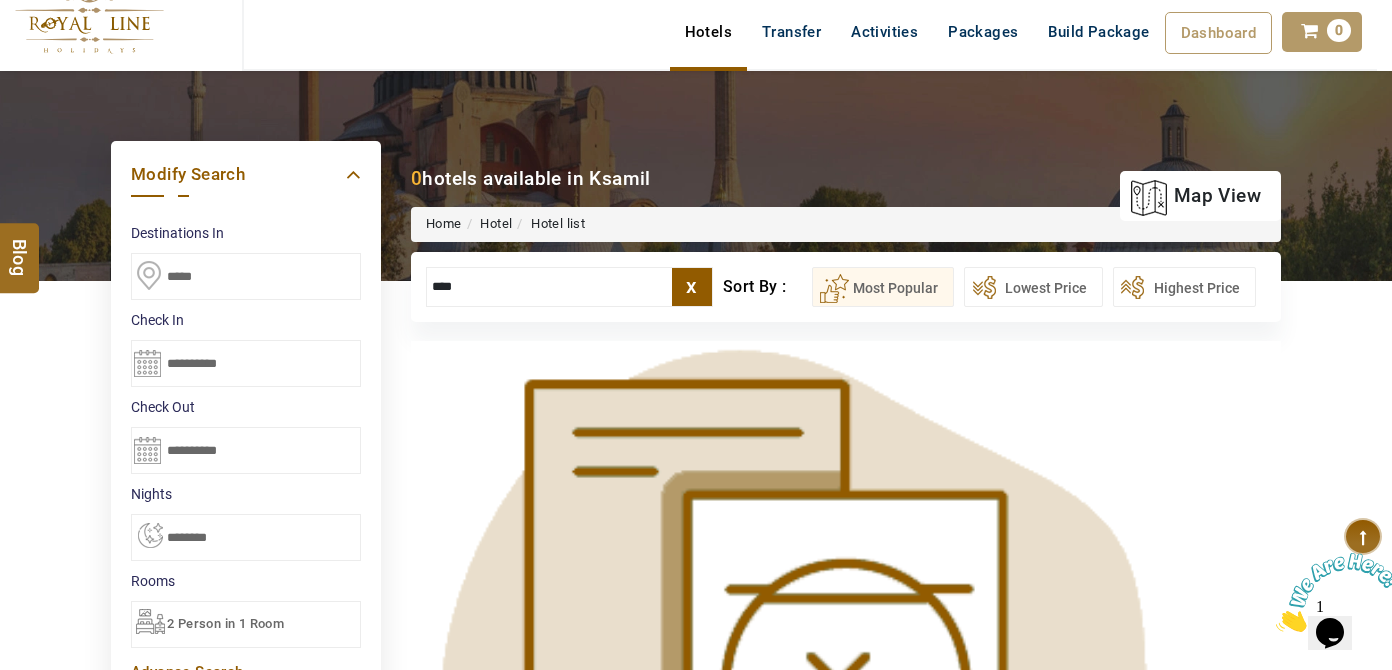 click on "LARISA HAWWARI AED AED  AED EUR  € USD  $ INR  ₹ THB  ฿ IDR  Rp BHD  BHD TRY  ₺ Credit Limit EN HE AR ES PT ZH Helpline
+971 55 344 0168 Register Now +971 55 344 0168 info@royallineholidays.com About Us What we Offer Blog Why Us Contact Hotels  Transfer Activities Packages Build Package Dashboard My Profile My Booking My Reports My Quotation Sign Out 0 Points Redeem Now To Redeem 9313  Points Future Points  4687   Points Credit Limit Credit Limit USD 25000.00 70% Complete Used USD 18689.34 Available USD 6310.66 Setting  Looks like you haven't added anything to your cart yet Countinue Shopping ****** ****** Please Wait.. Blog demo
Remember me Forgot
password? LOG IN Don't have an account?   Register Now My Booking View/ Print/Cancel Your Booking without Signing in Submit Applying Filters...... Hotels For You Will Be Loading Soon demo
In A Few Moment, You Will Be Celebrating Best Hotel options galore ! Check In   CheckOut Rooms Rooms Please Wait Please Wait ... X" at bounding box center (696, 846) 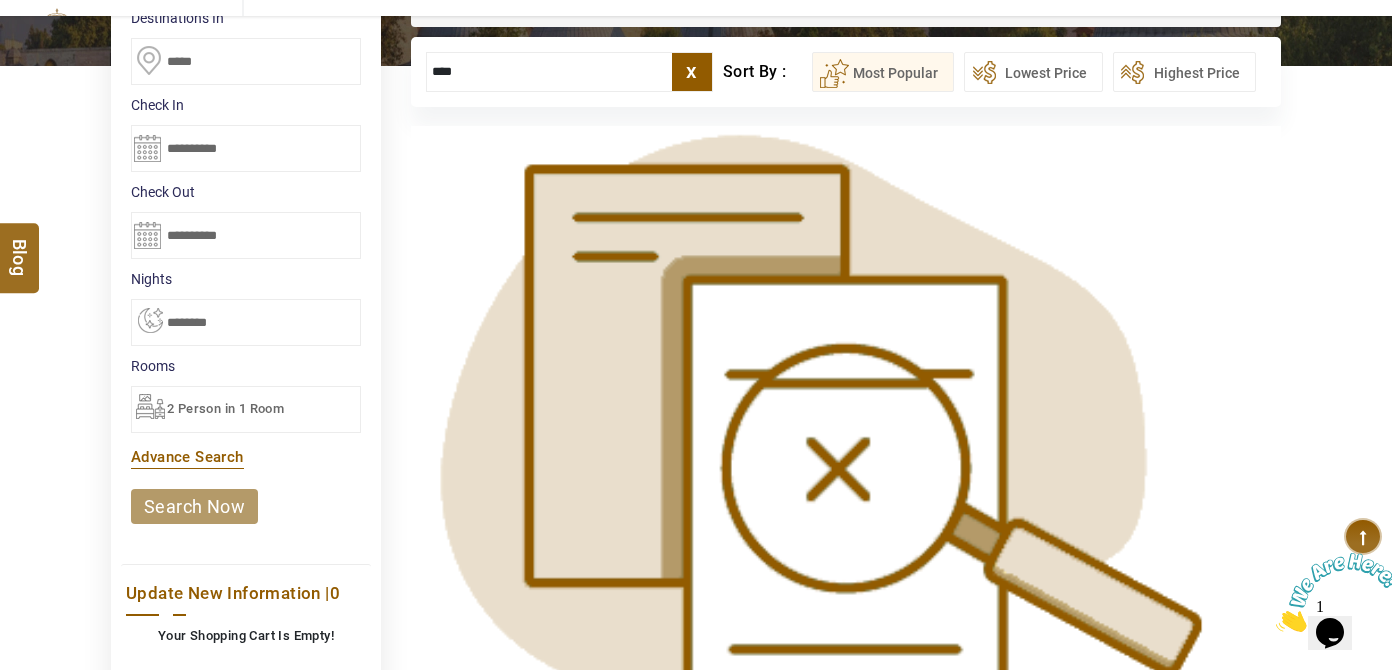 scroll, scrollTop: 545, scrollLeft: 0, axis: vertical 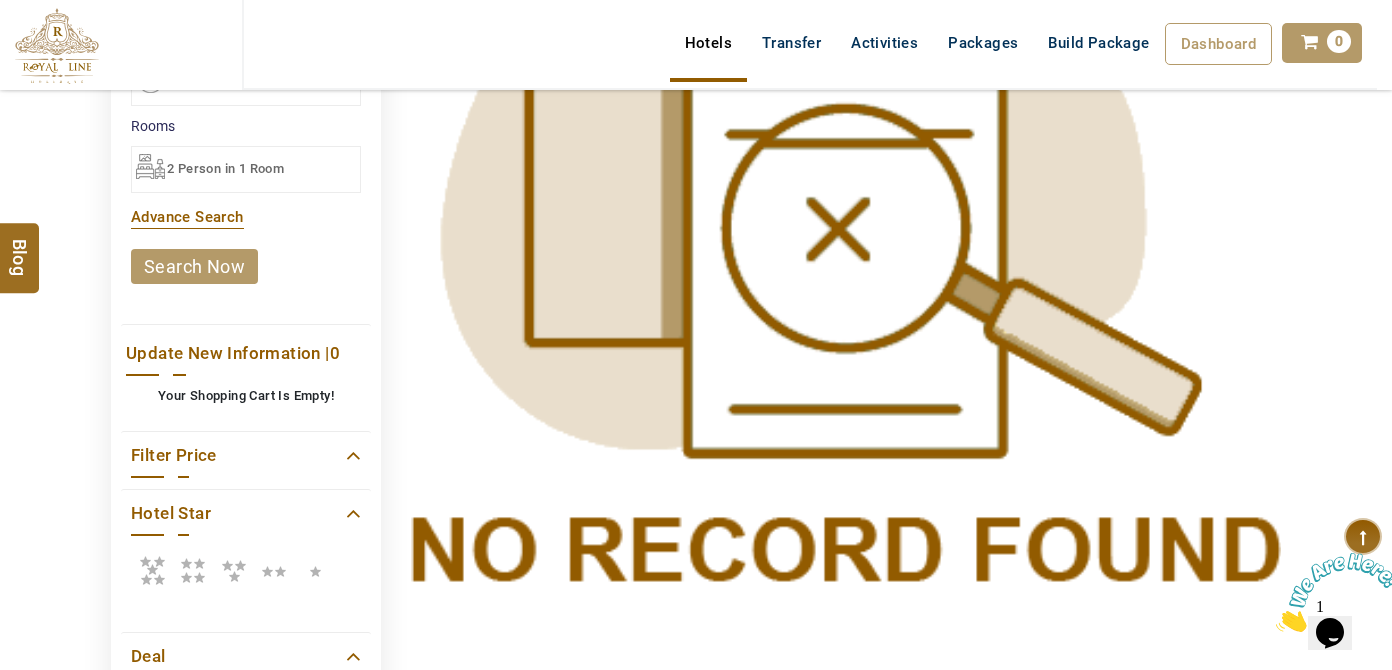 click on "search now" at bounding box center [194, 266] 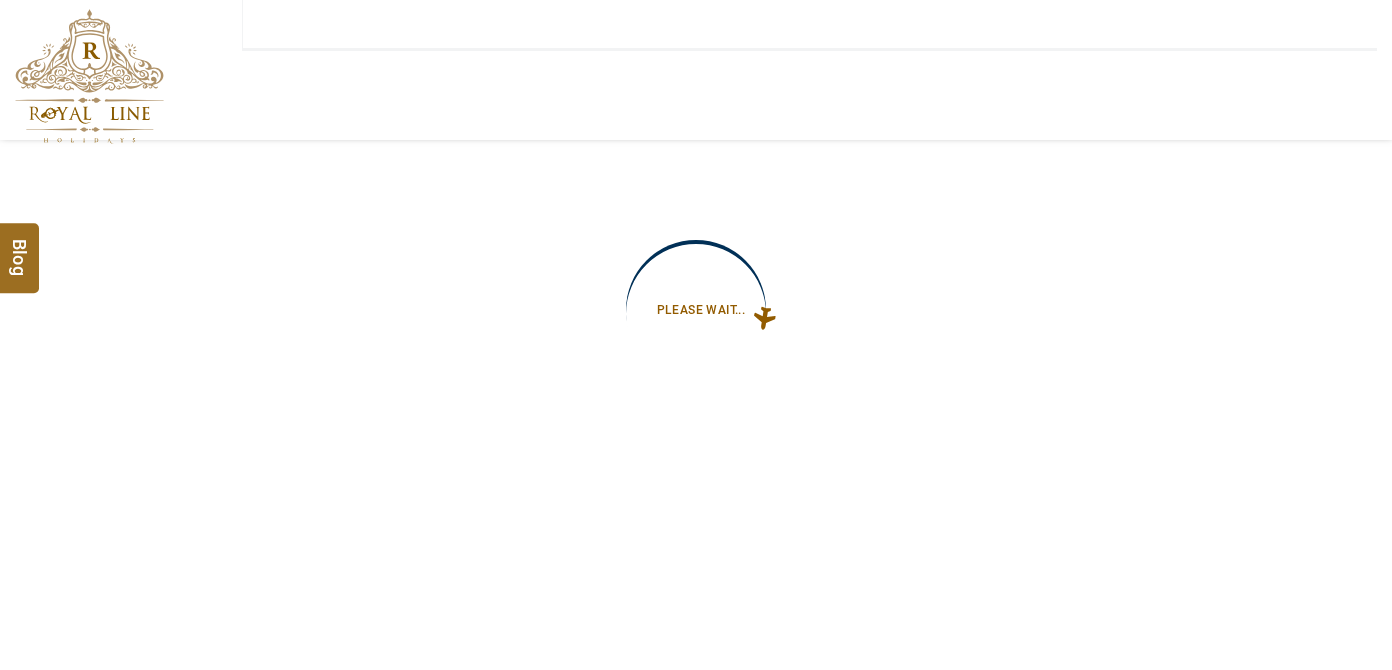 scroll, scrollTop: 0, scrollLeft: 0, axis: both 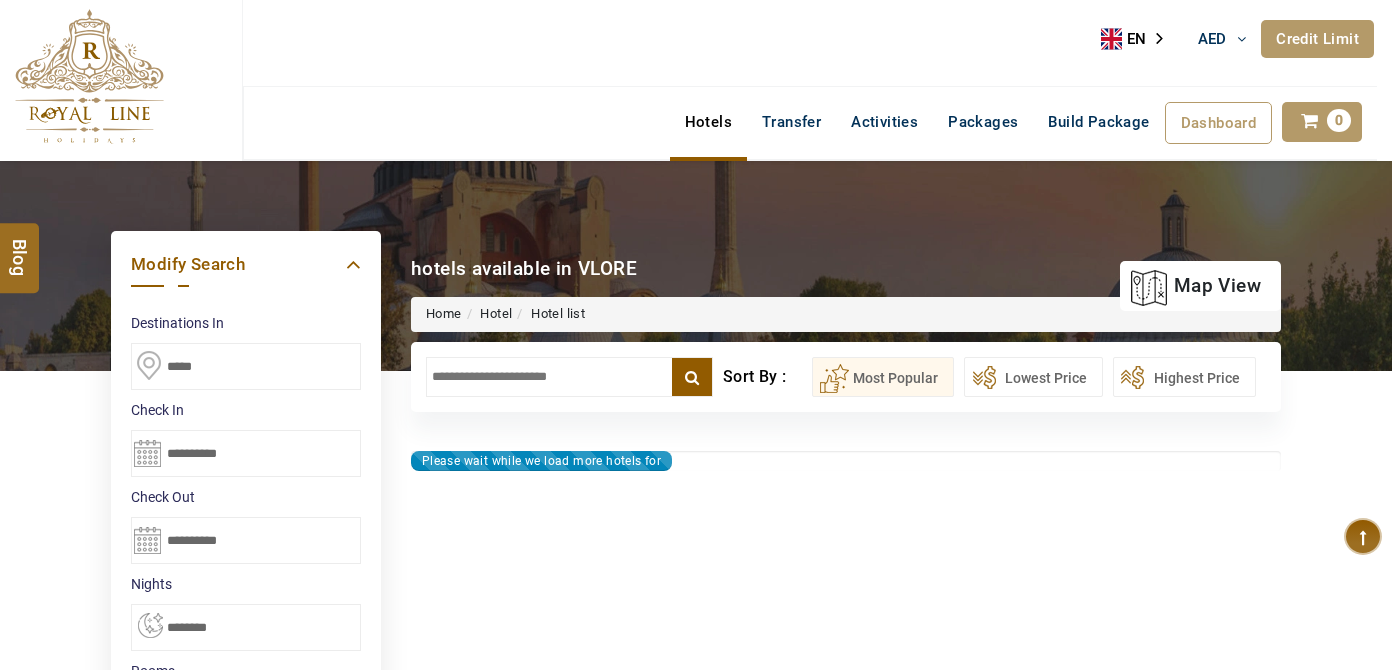 type on "**********" 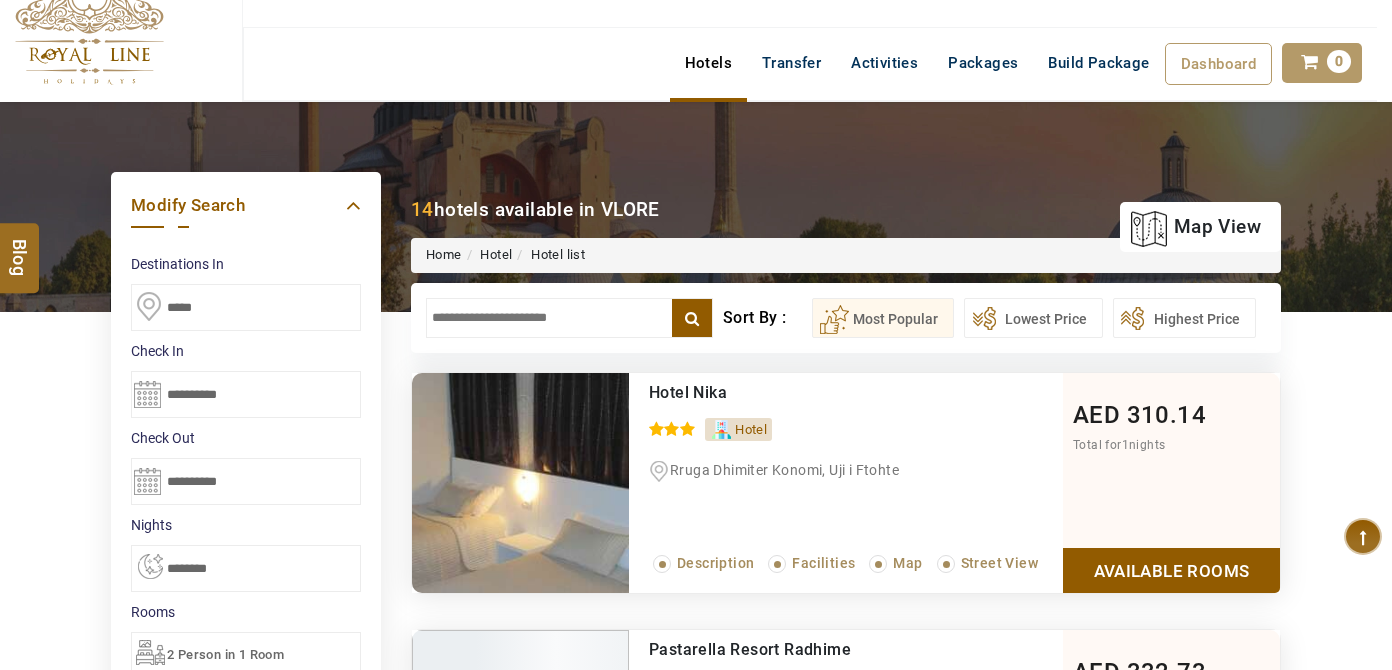 scroll, scrollTop: 90, scrollLeft: 0, axis: vertical 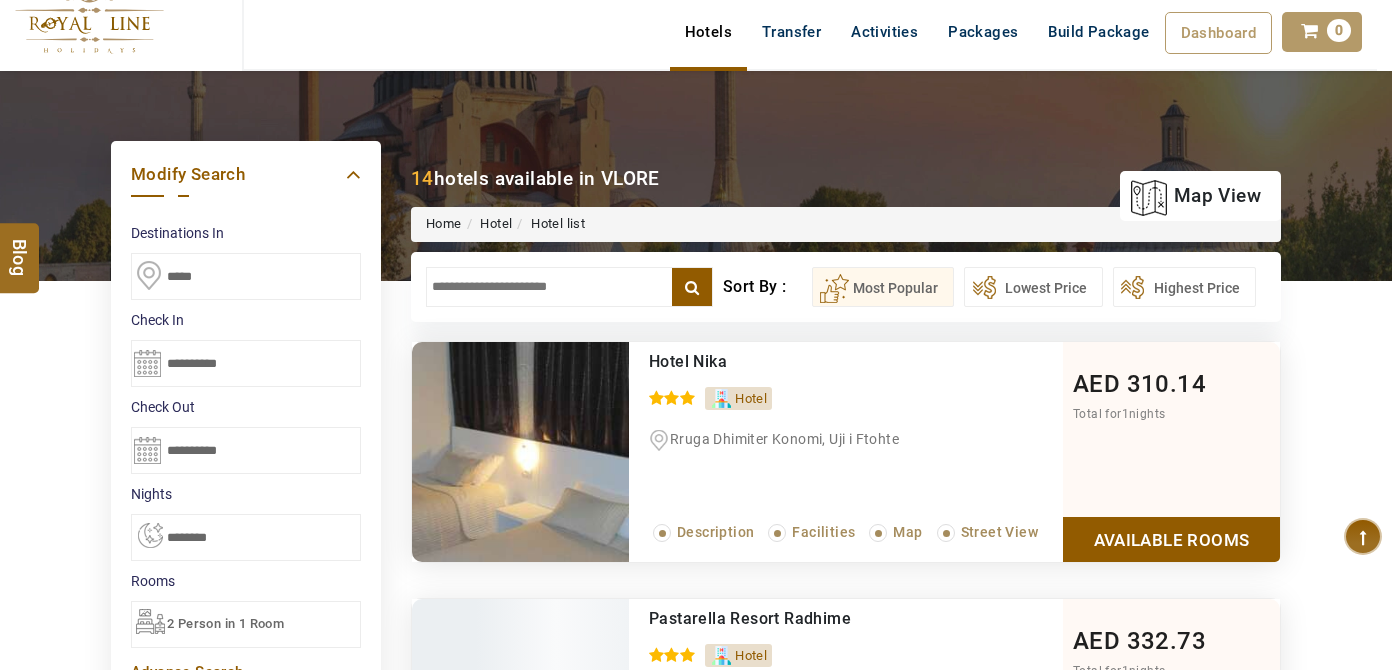 click at bounding box center [569, 287] 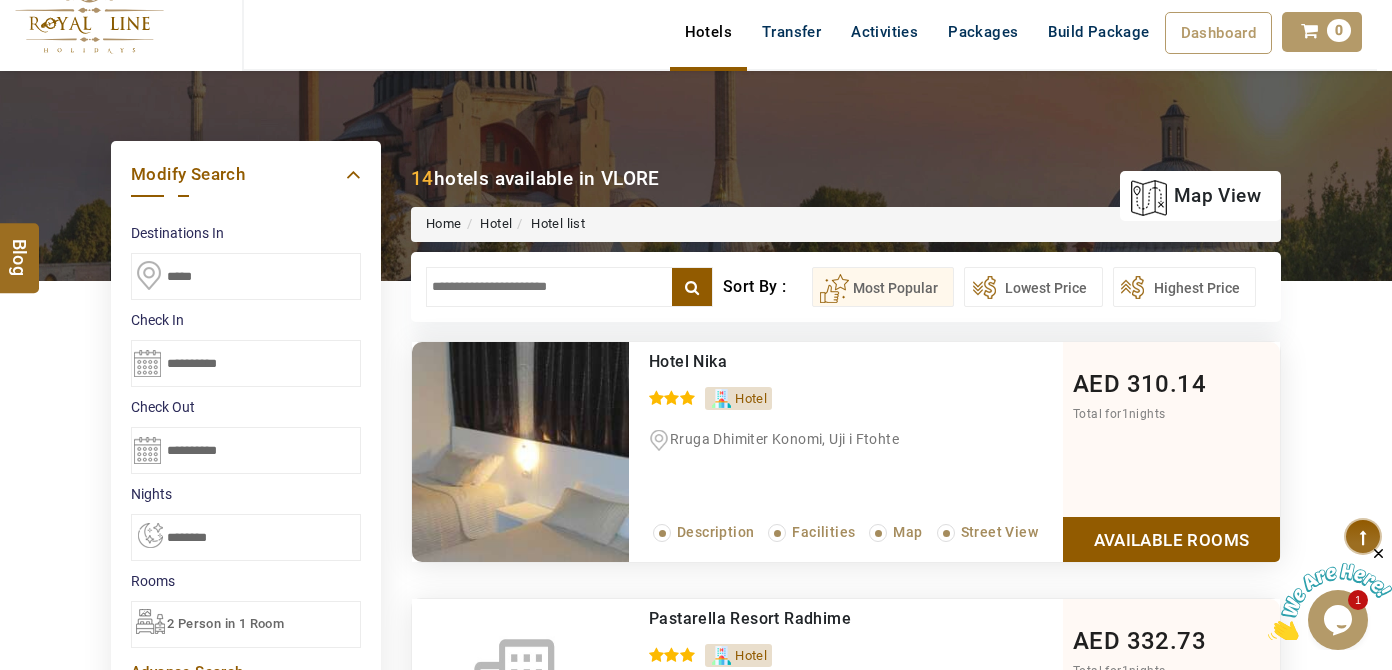 scroll, scrollTop: 0, scrollLeft: 0, axis: both 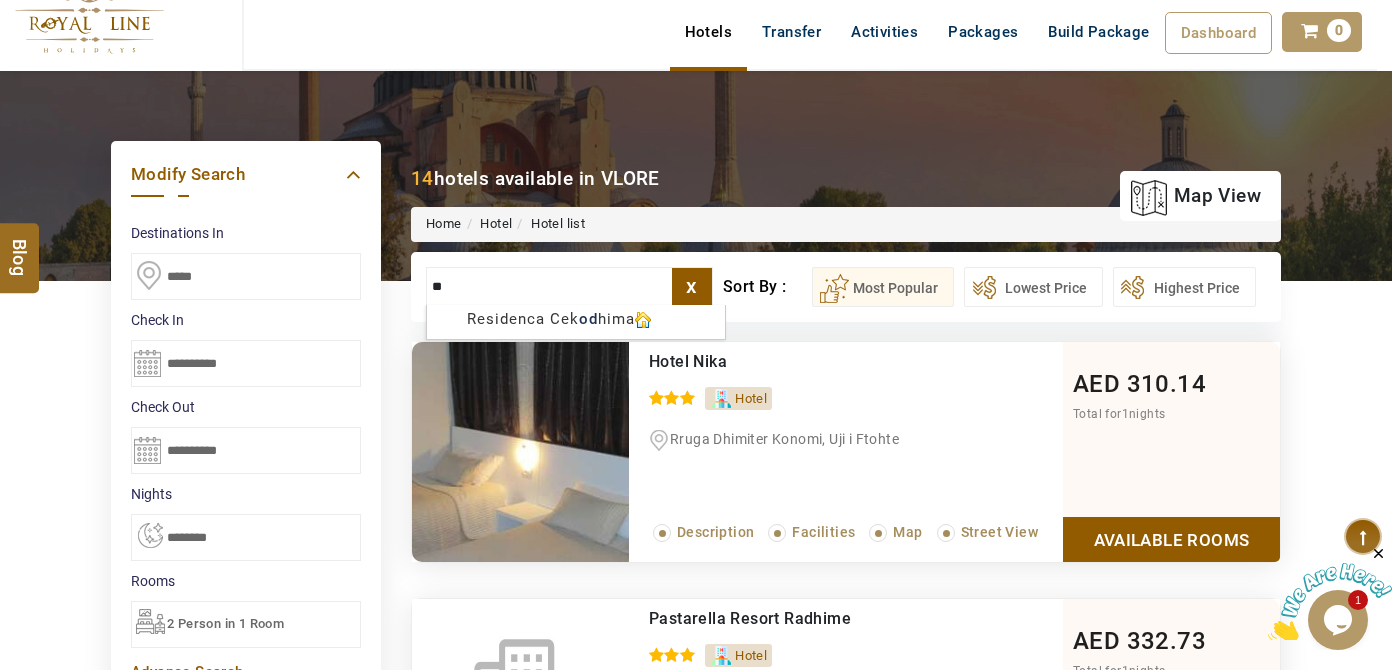 type on "*" 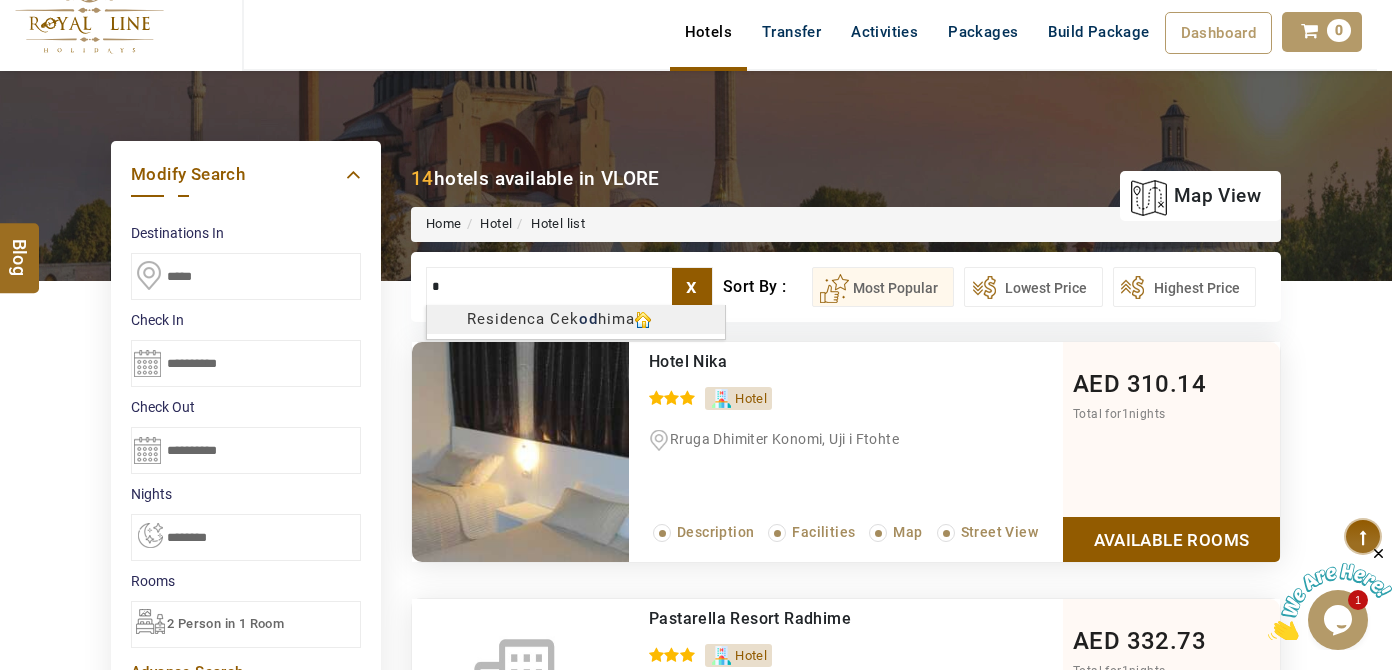 type 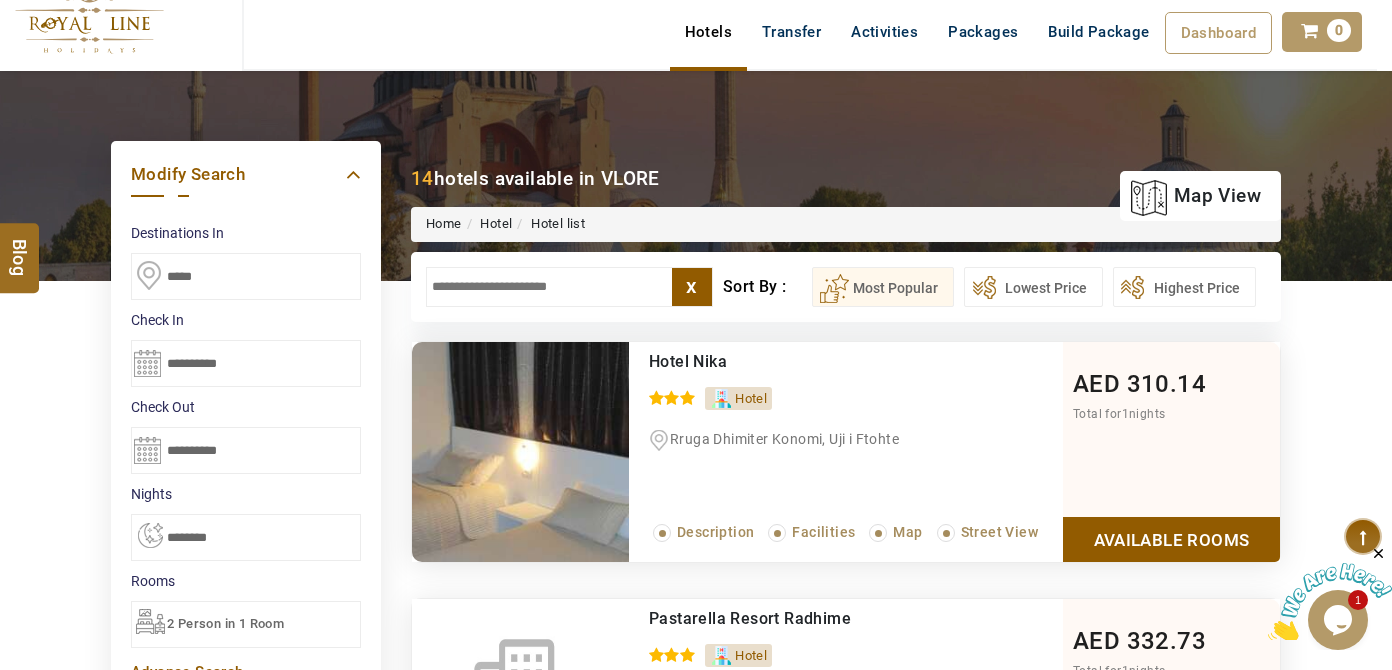 click on "*****" at bounding box center (246, 276) 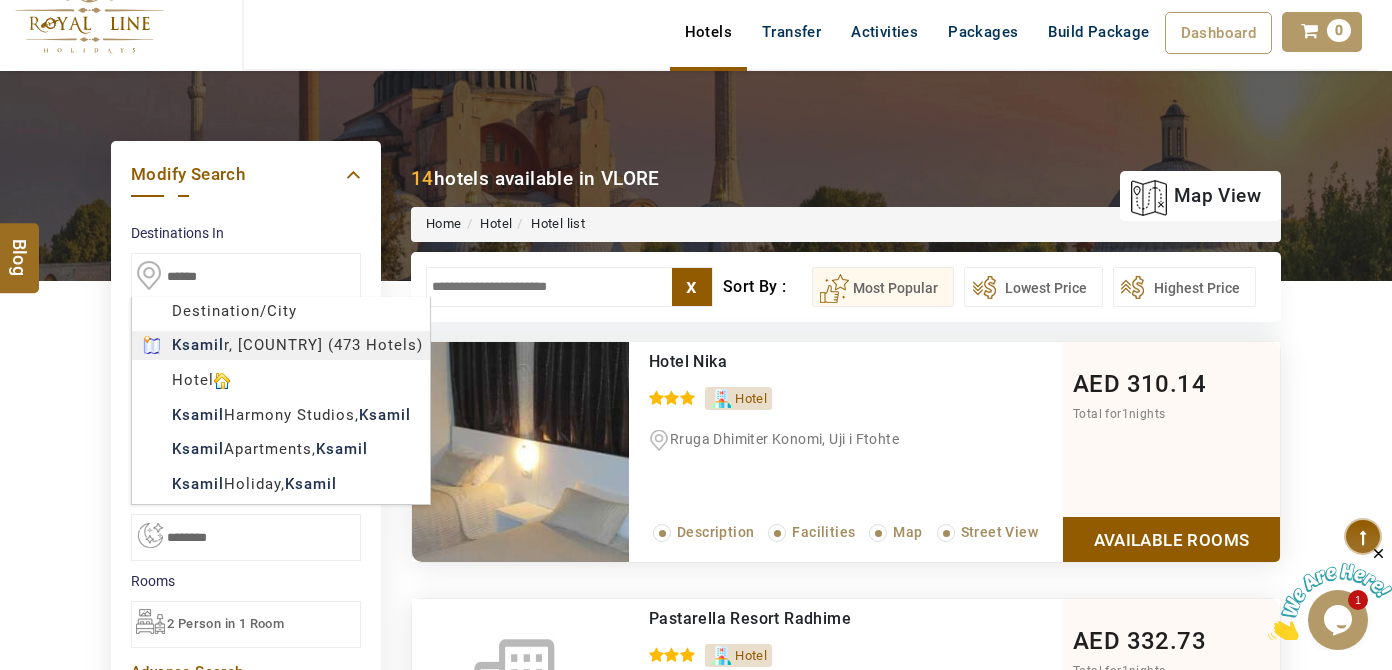 type on "******" 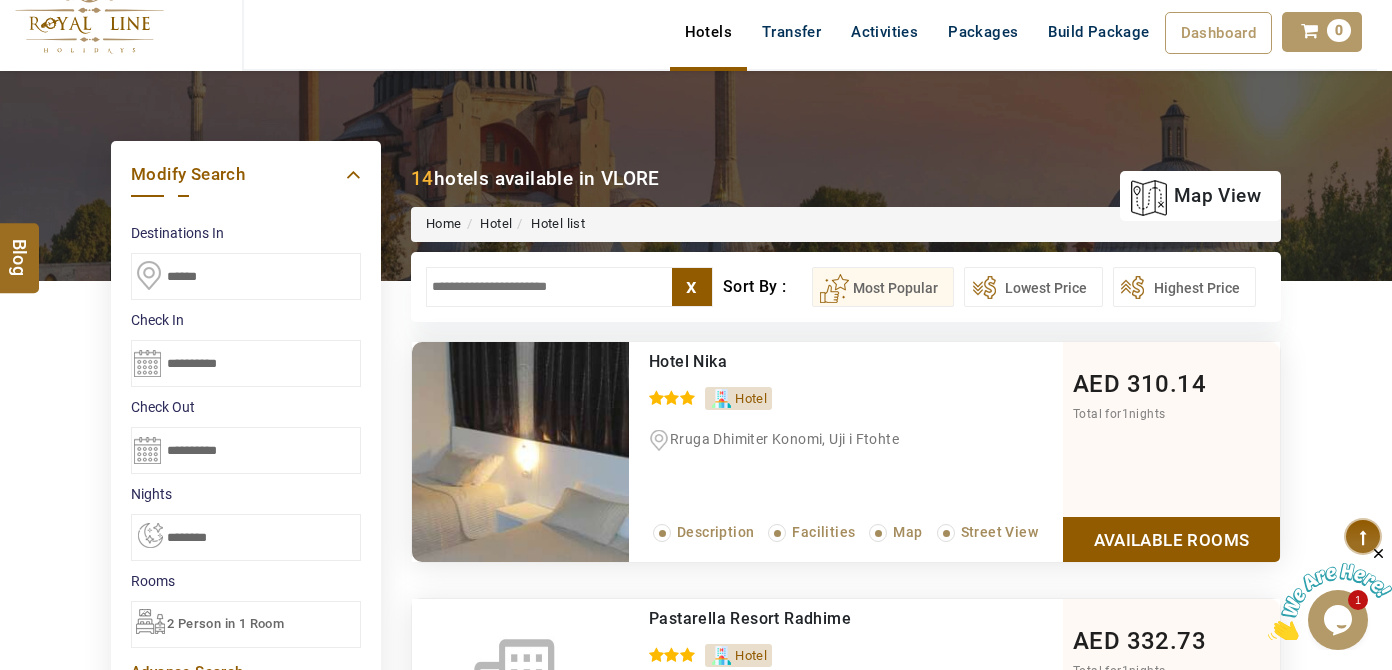 click on "LARISA HAWWARI AED AED  AED EUR  € USD  $ INR  ₹ THB  ฿ IDR  Rp BHD  BHD TRY  ₺ Credit Limit EN HE AR ES PT ZH Helpline
+971 55 344 0168 Register Now +971 55 344 0168 info@royallineholidays.com About Us What we Offer Blog Why Us Contact Hotels  Transfer Activities Packages Build Package Dashboard My Profile My Booking My Reports My Quotation Sign Out 0 Points Redeem Now To Redeem 9313  Points Future Points  4687   Points Credit Limit Credit Limit USD 25000.00 70% Complete Used USD 18689.34 Available USD 6310.66 Setting  Looks like you haven't added anything to your cart yet Countinue Shopping ****** ****** Please Wait.. Blog demo
Remember me Forgot
password? LOG IN Don't have an account?   Register Now My Booking View/ Print/Cancel Your Booking without Signing in Submit Applying Filters...... Hotels For You Will Be Loading Soon demo
In A Few Moment, You Will Be Celebrating Best Hotel options galore ! Check In   CheckOut Rooms Rooms Please Wait Please Wait ... X" at bounding box center (696, 1047) 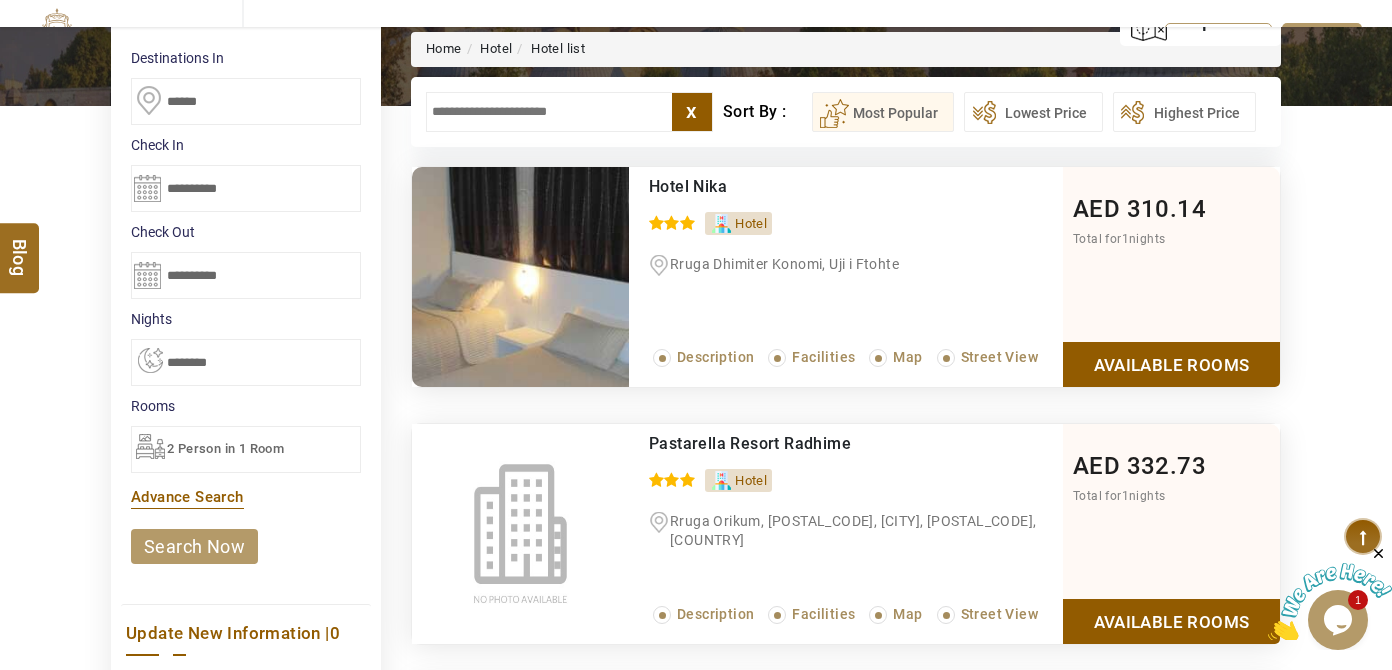 scroll, scrollTop: 363, scrollLeft: 0, axis: vertical 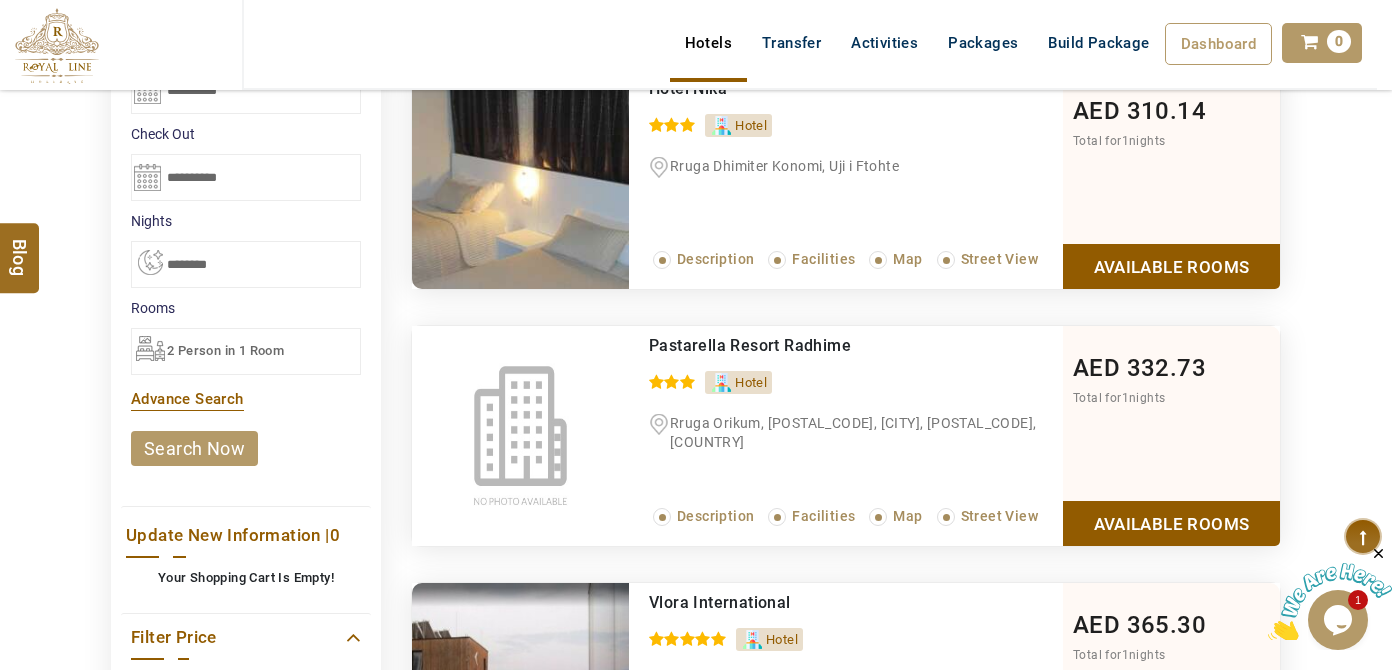 click on "search now" at bounding box center (194, 448) 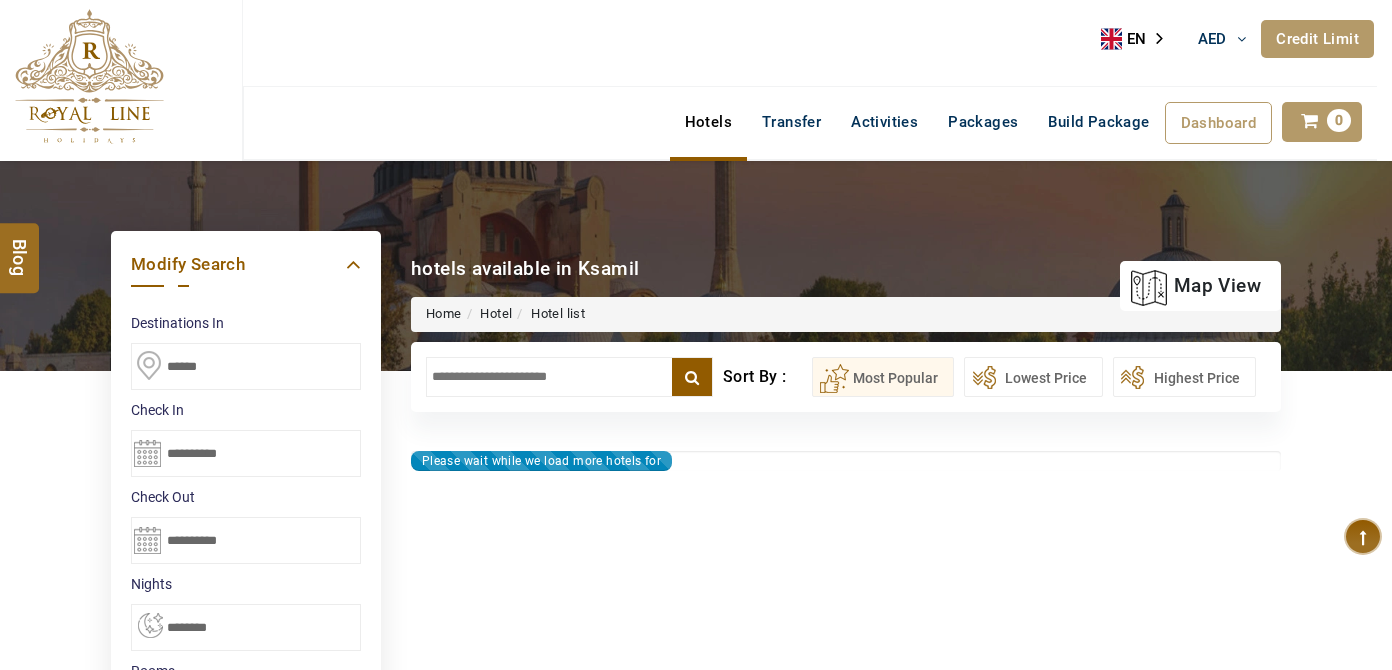scroll, scrollTop: 0, scrollLeft: 0, axis: both 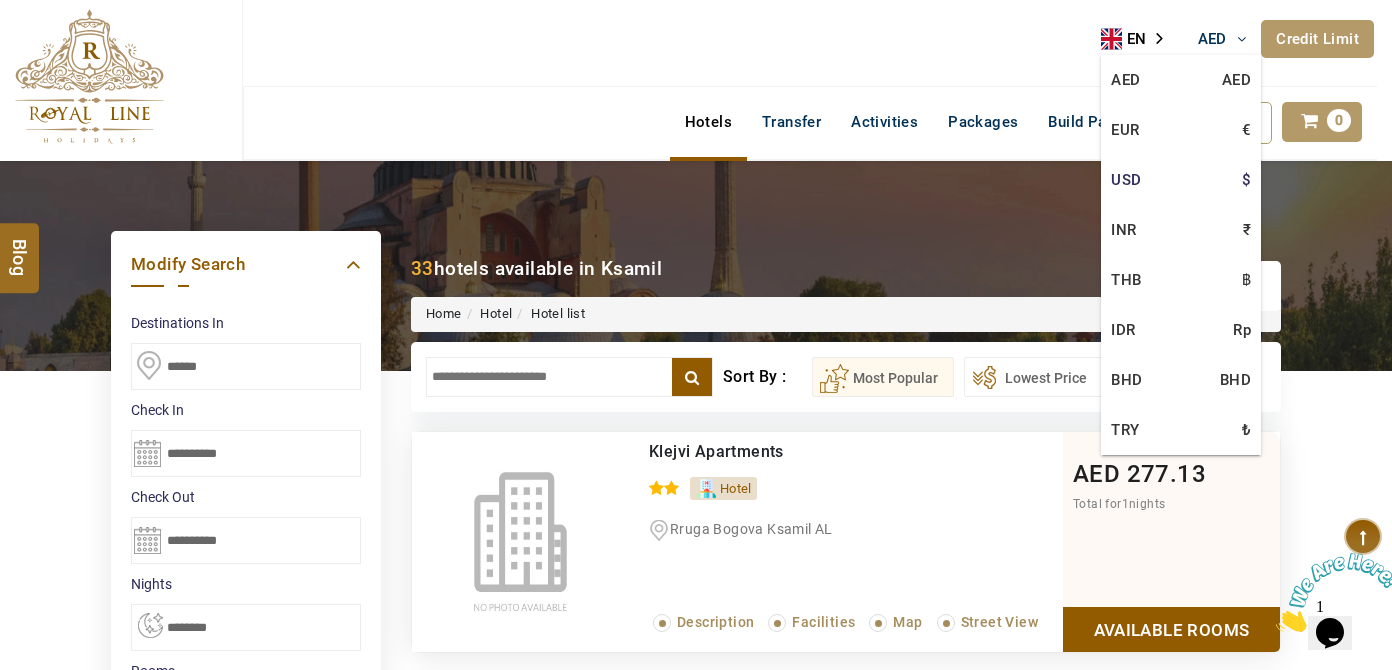 click on "USD  $" at bounding box center [1181, 180] 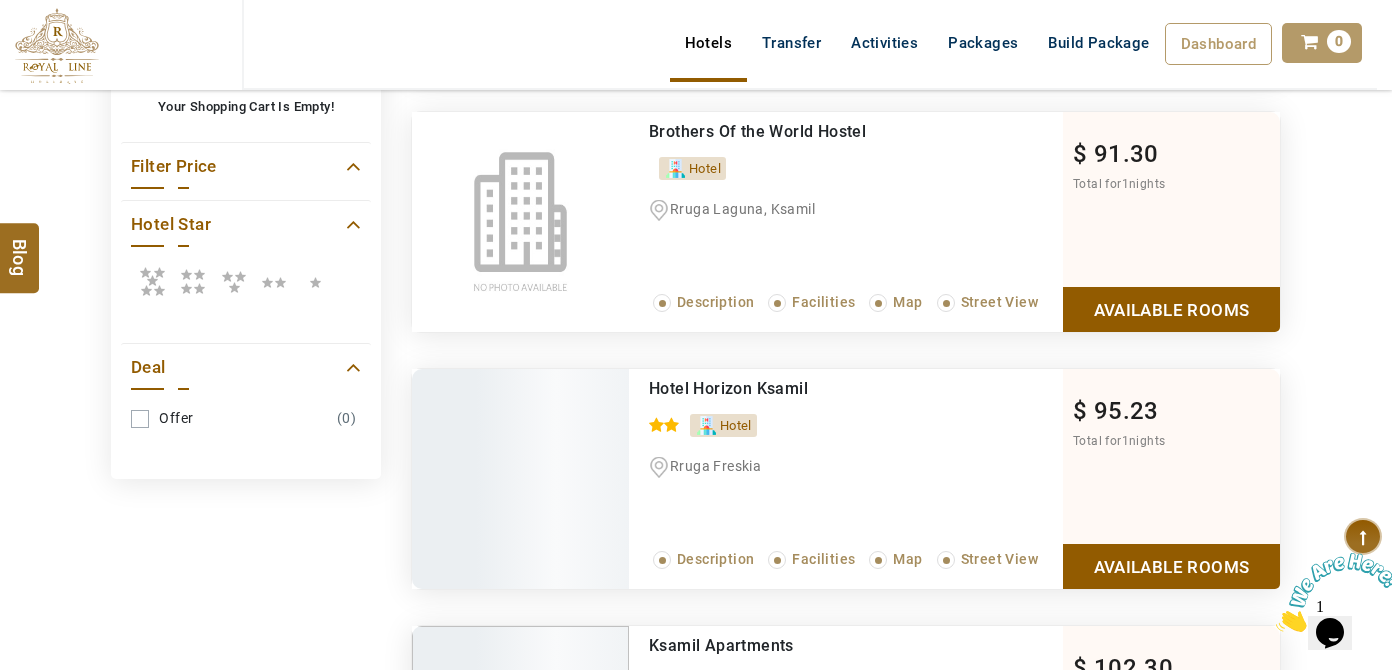 scroll, scrollTop: 909, scrollLeft: 0, axis: vertical 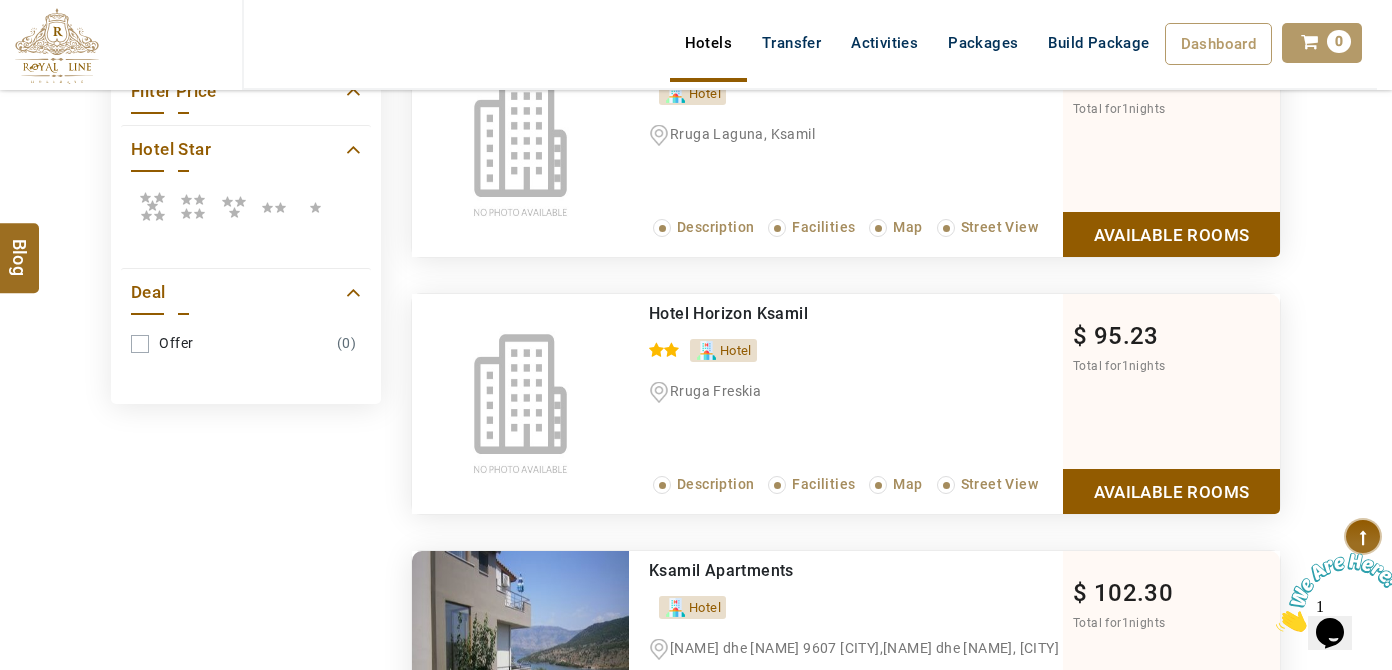 click at bounding box center [193, 206] 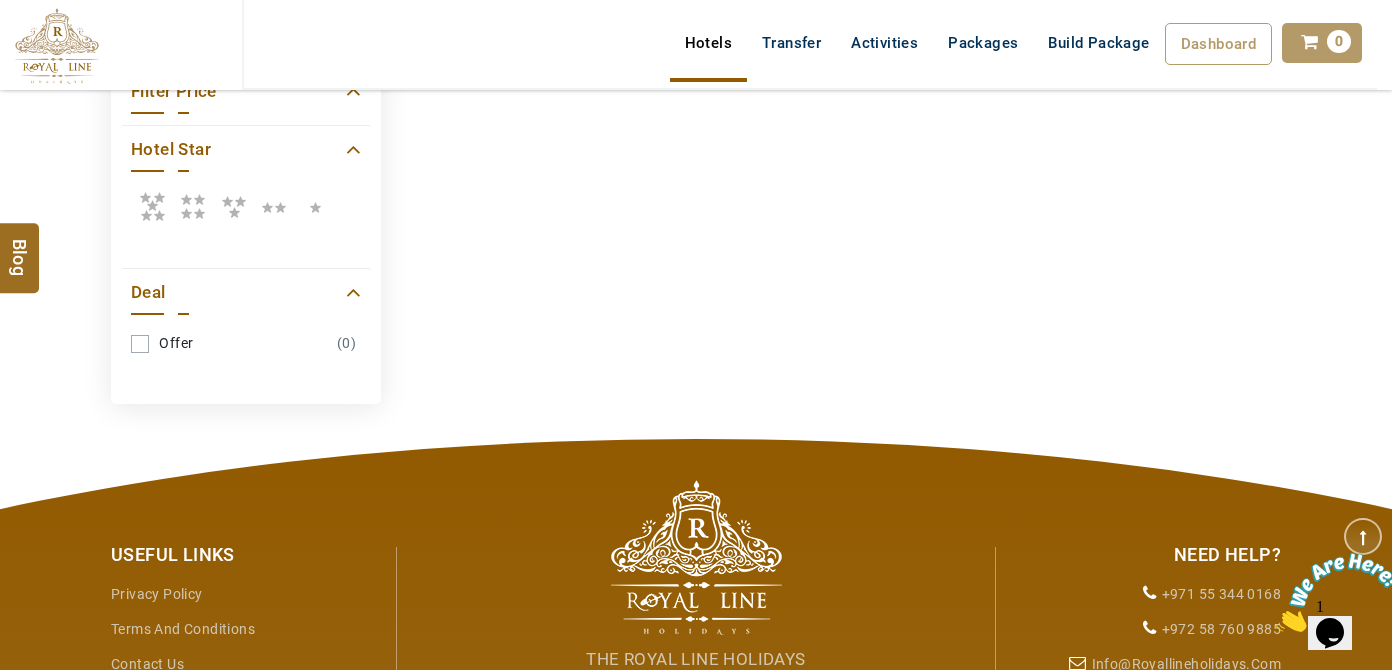 click at bounding box center [152, 206] 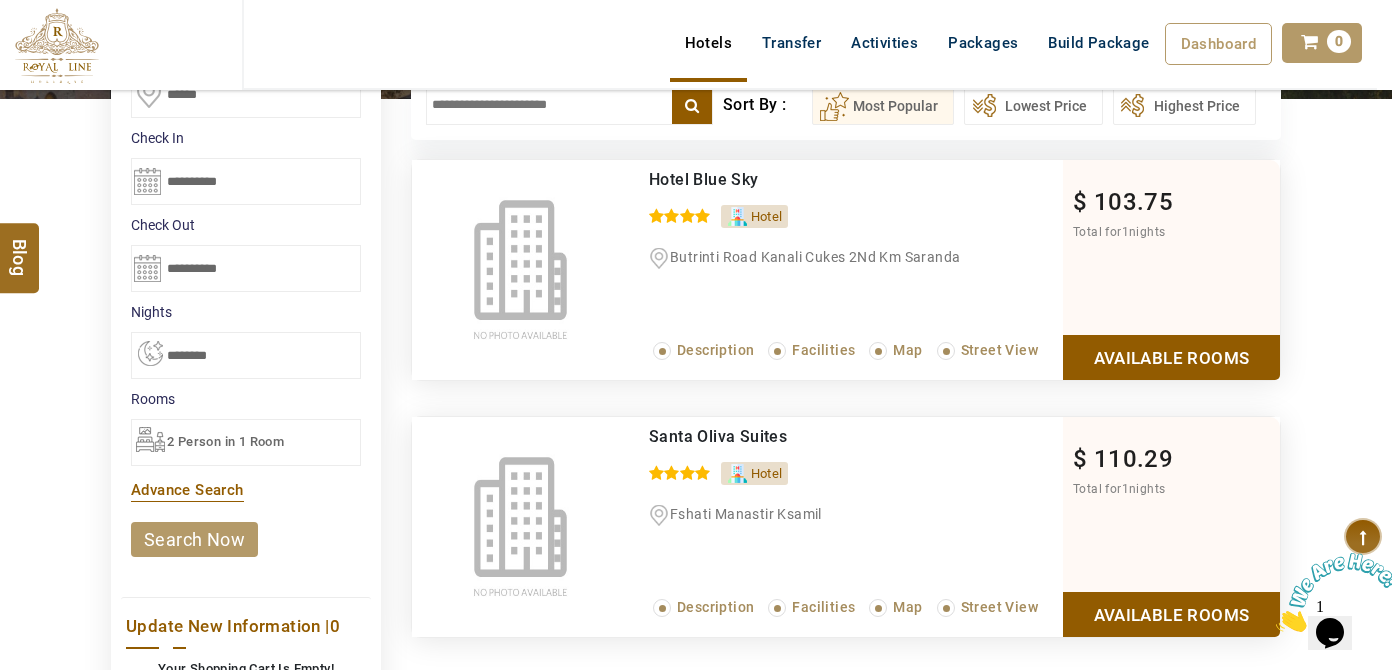 scroll, scrollTop: 181, scrollLeft: 0, axis: vertical 